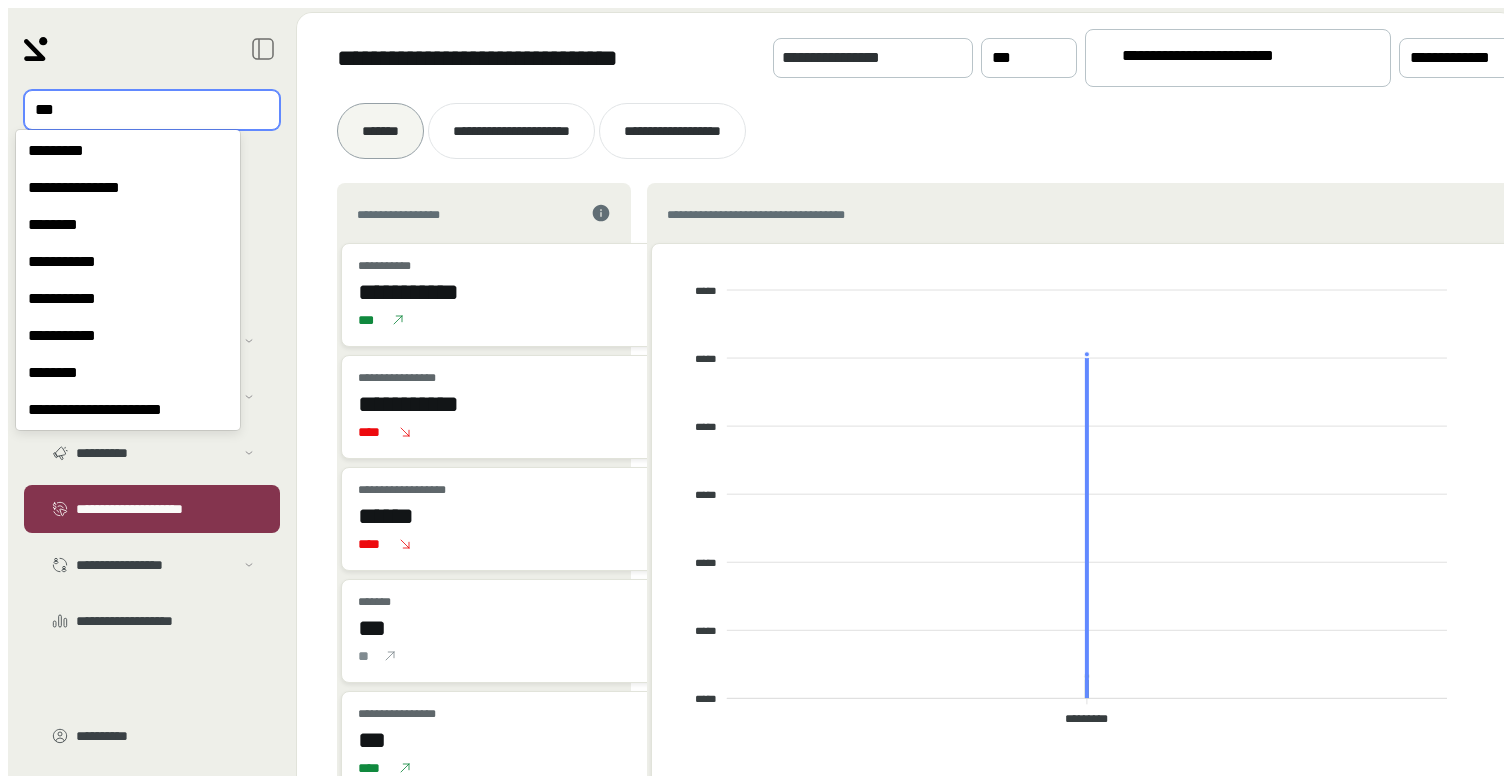 scroll, scrollTop: 0, scrollLeft: 0, axis: both 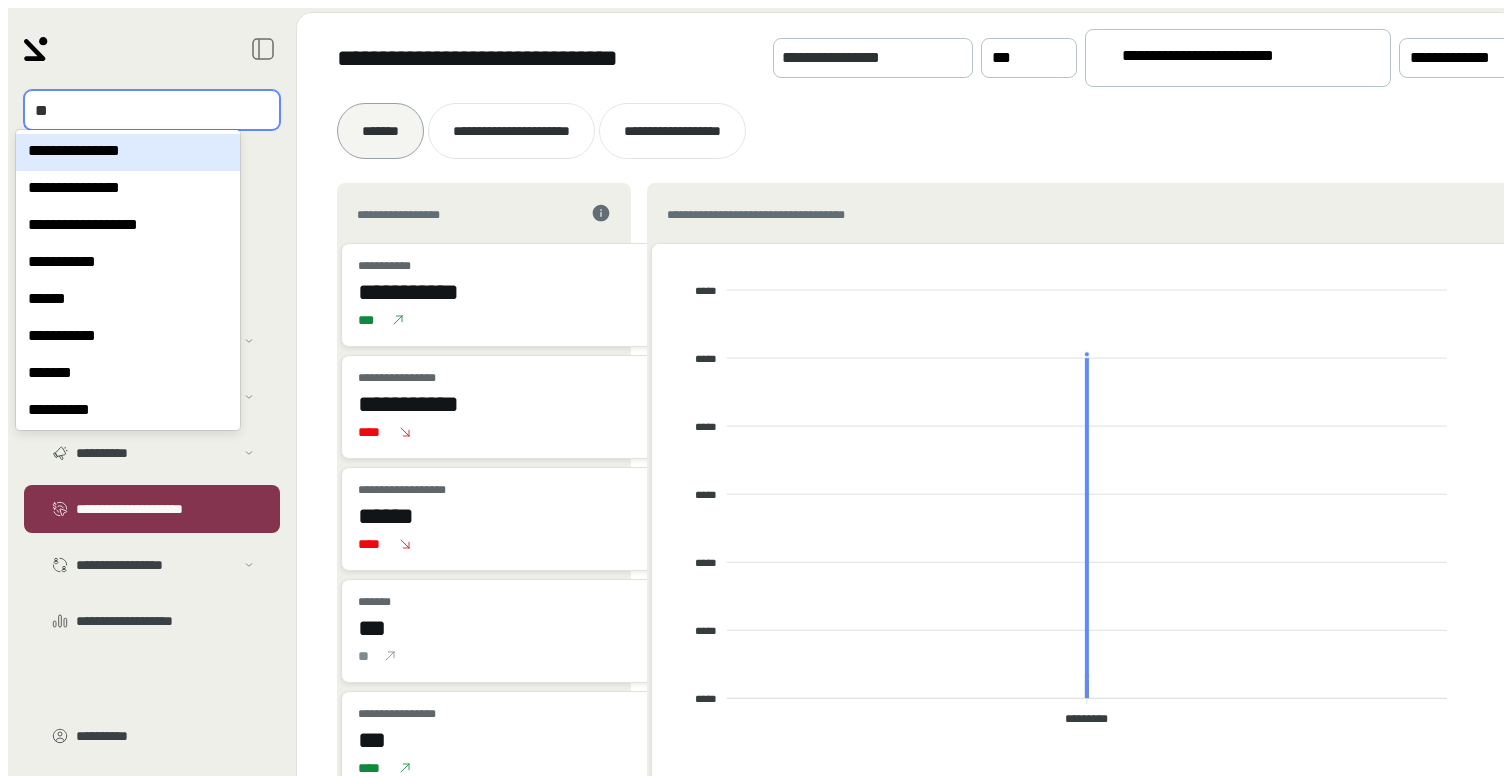 type on "***" 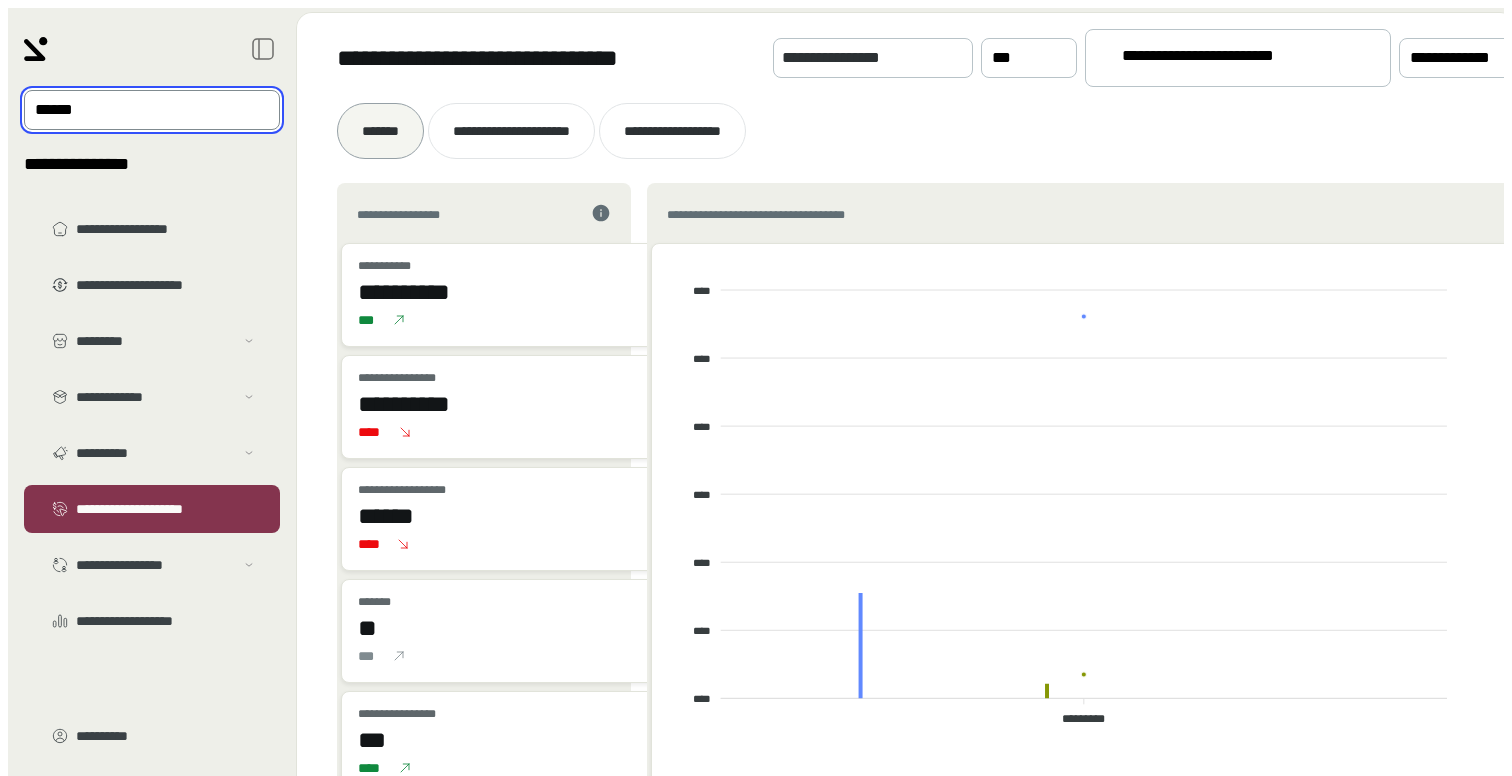 click on "[FIRST] [LAST]" at bounding box center [1238, 58] 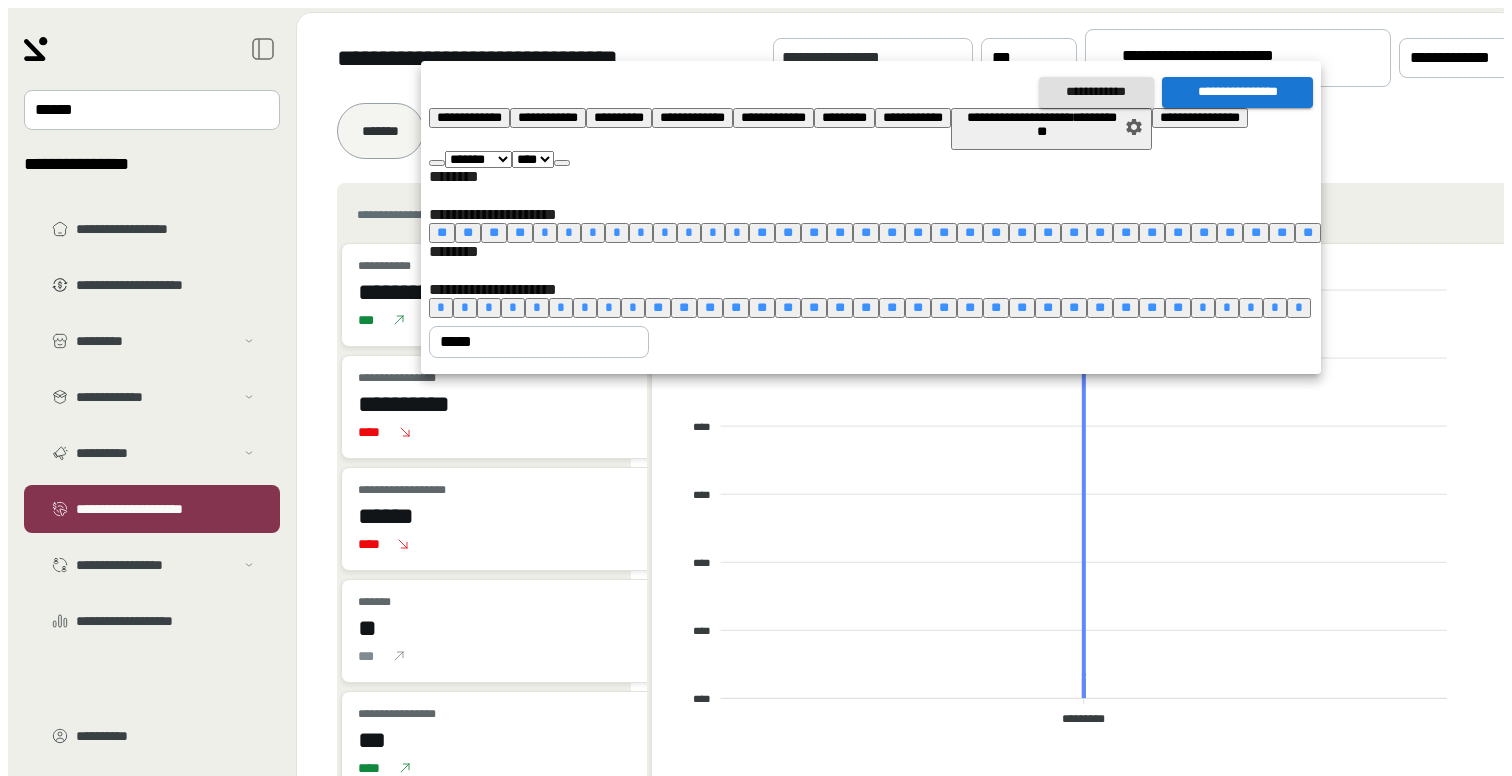 click at bounding box center (756, 388) 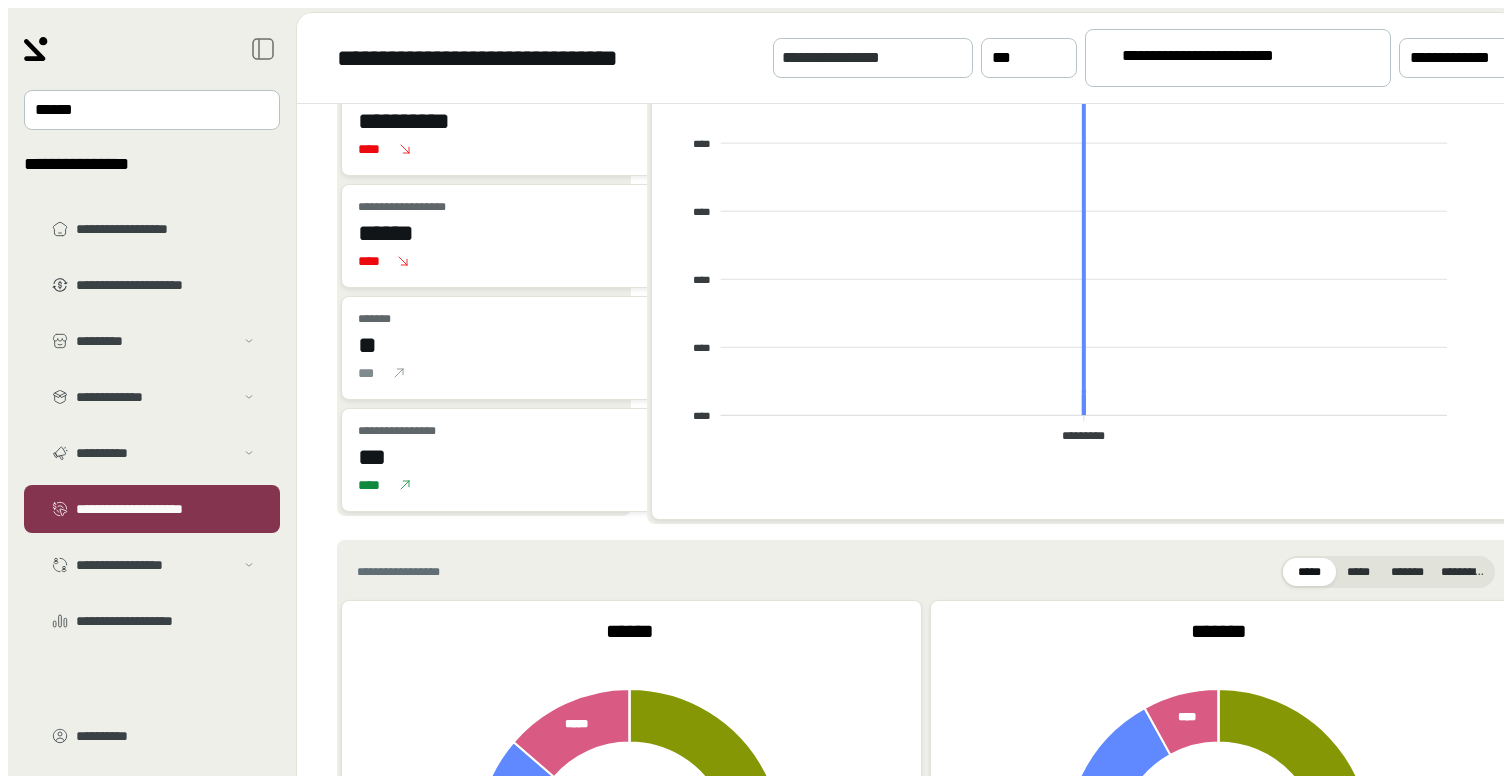 scroll, scrollTop: 100, scrollLeft: 0, axis: vertical 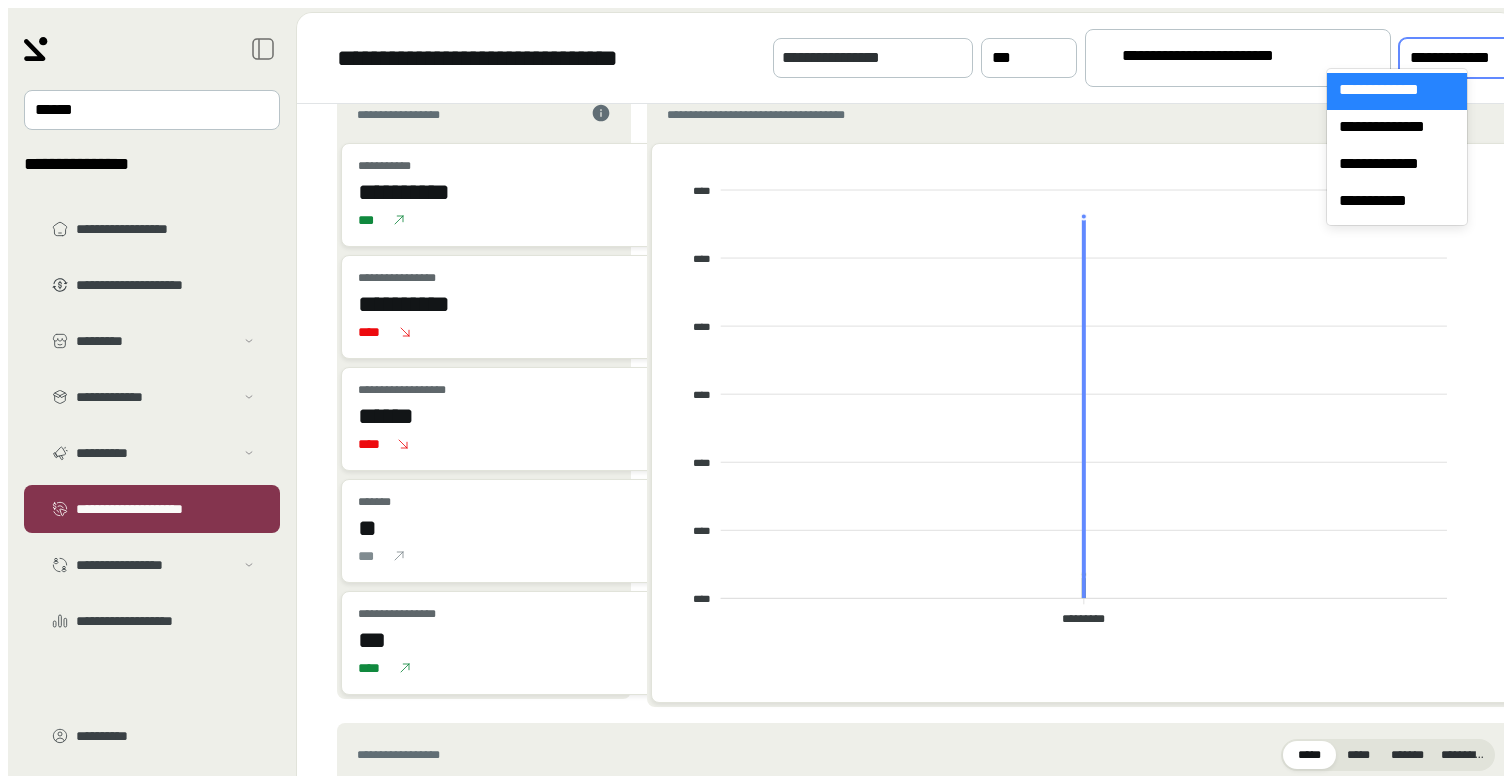 click on "[PHONE]" at bounding box center [1455, 58] 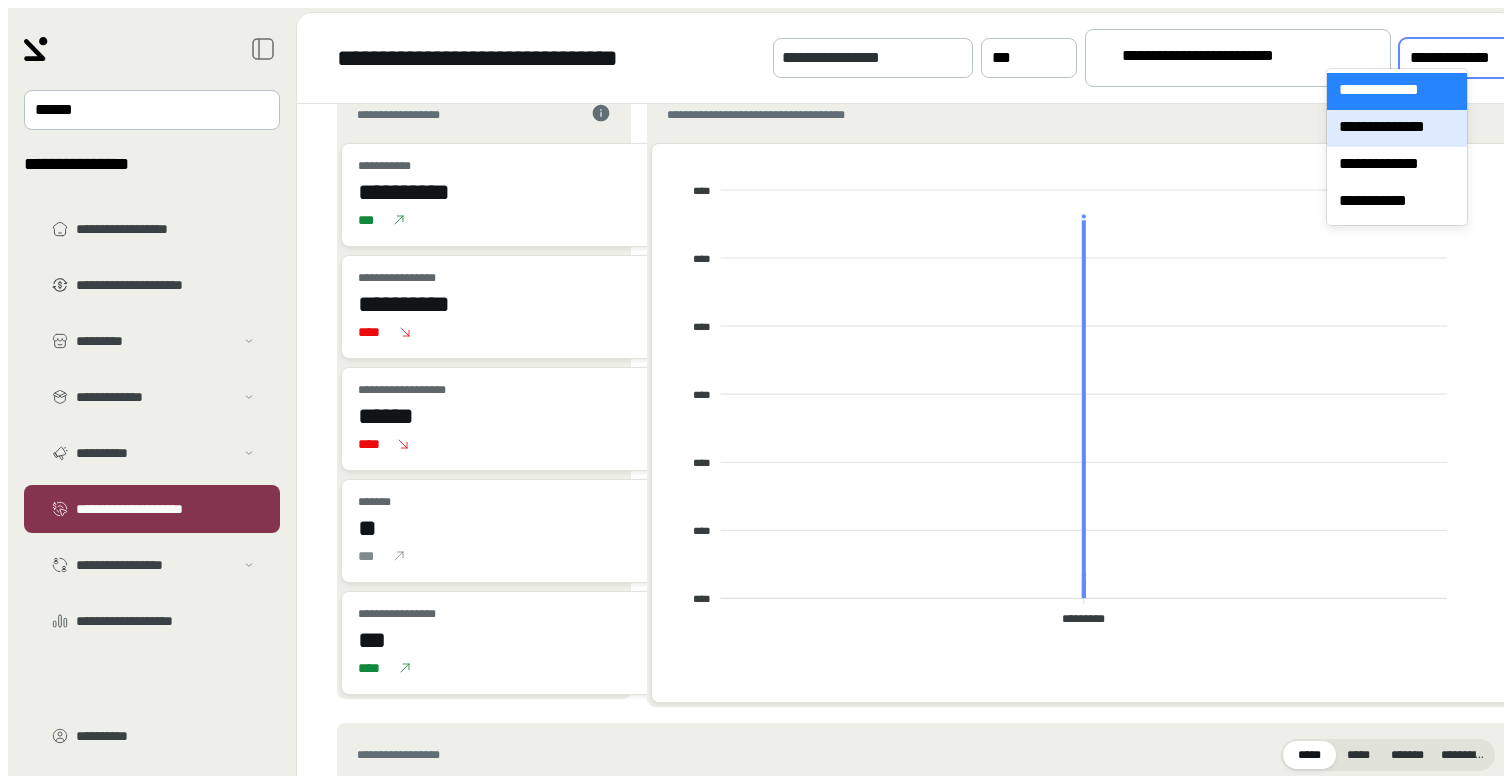 click on "[EMAIL]" at bounding box center [1397, 128] 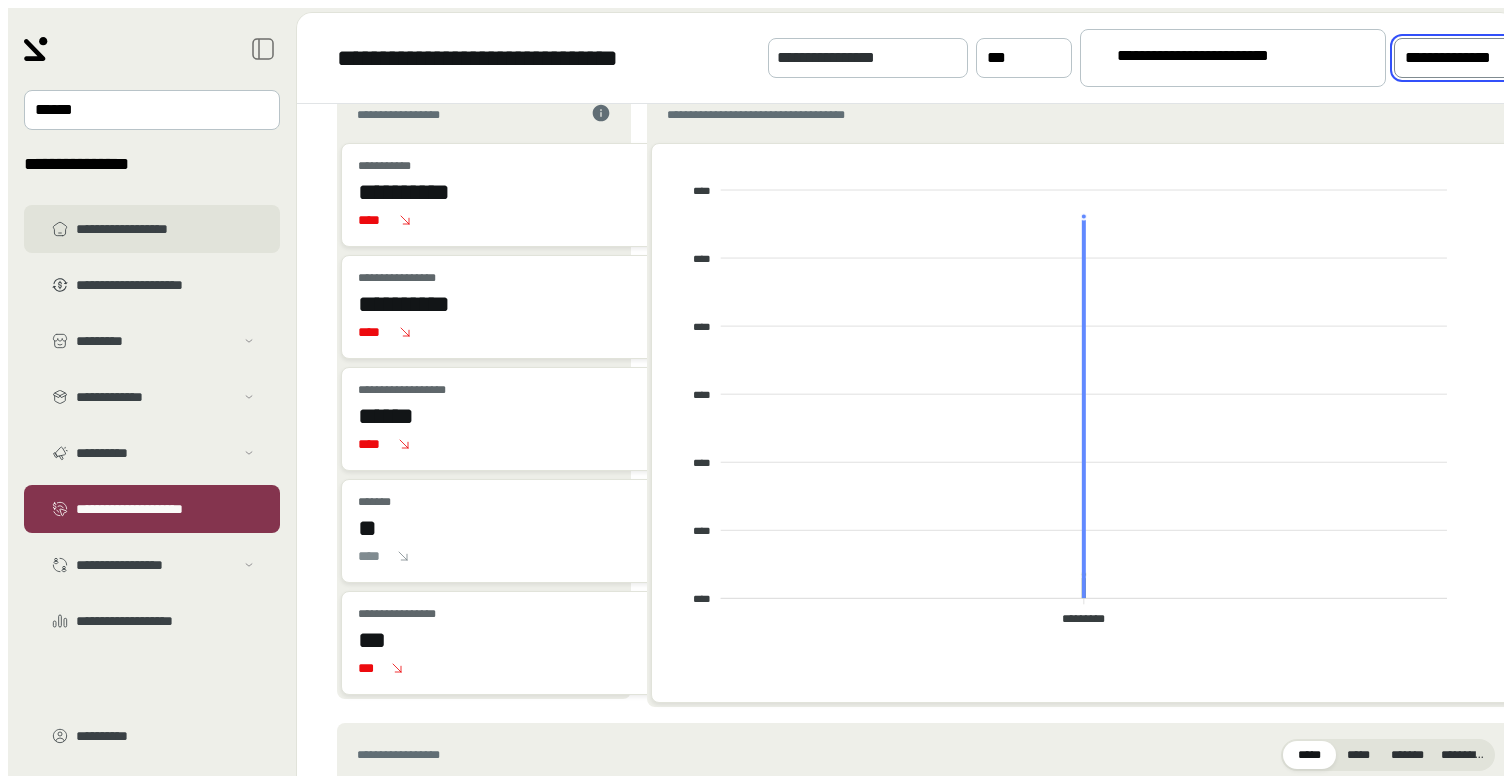click on "[ADDRESS]" at bounding box center [152, 229] 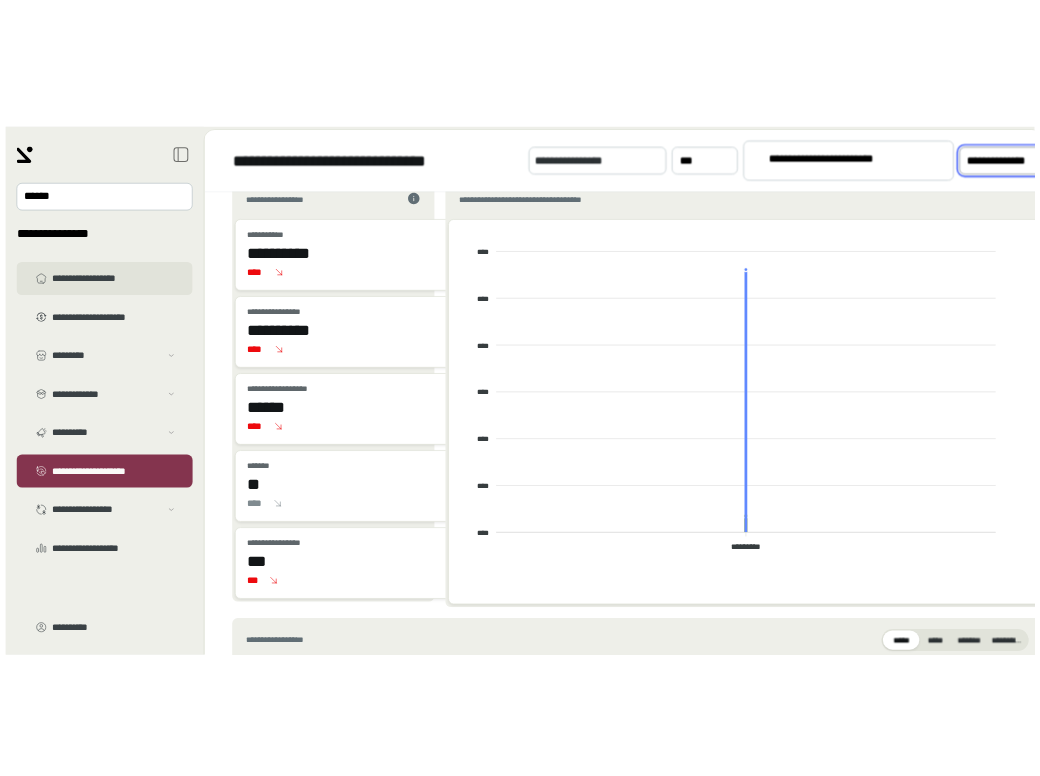 scroll, scrollTop: 0, scrollLeft: 0, axis: both 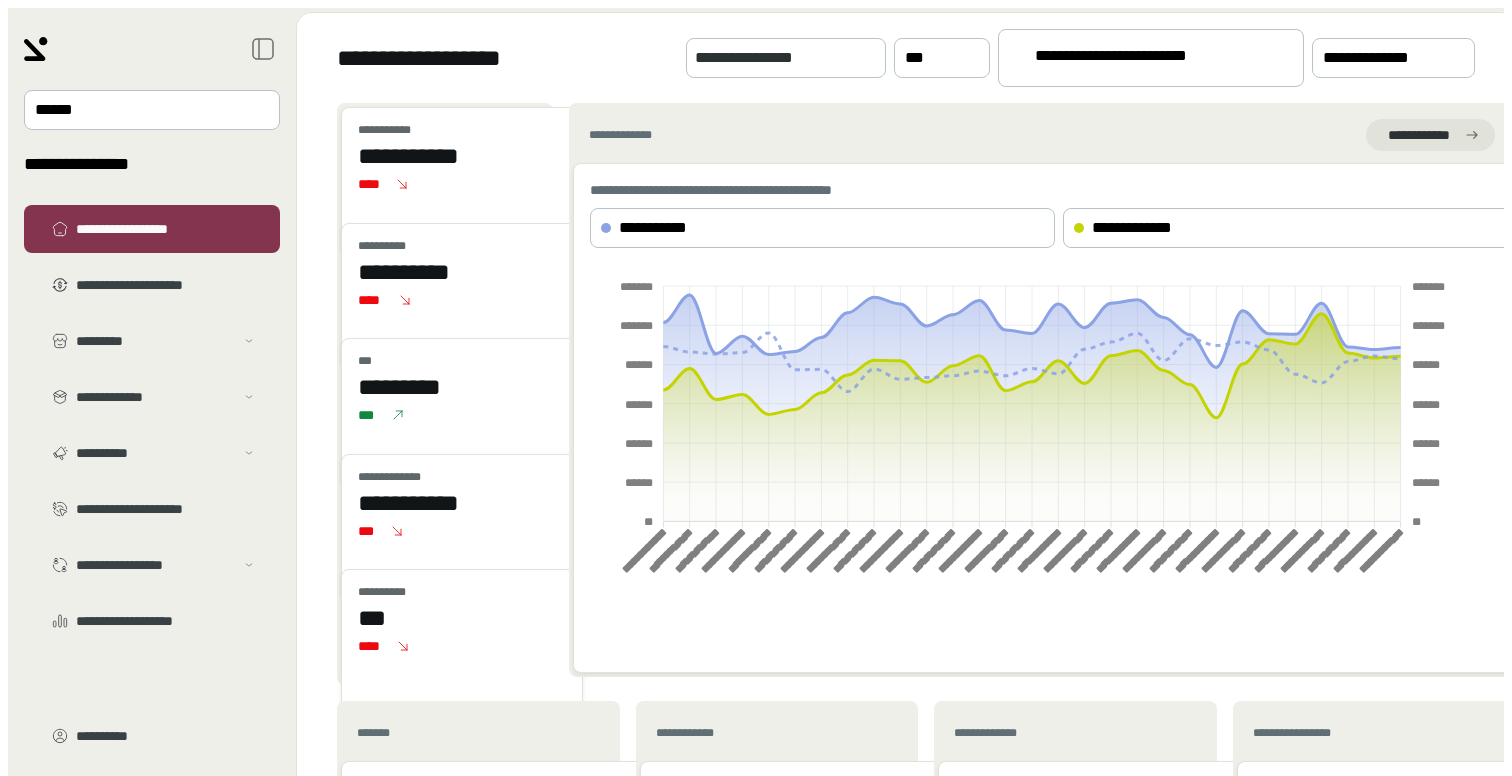 click on "[FIRST] [LAST]" at bounding box center [1151, 58] 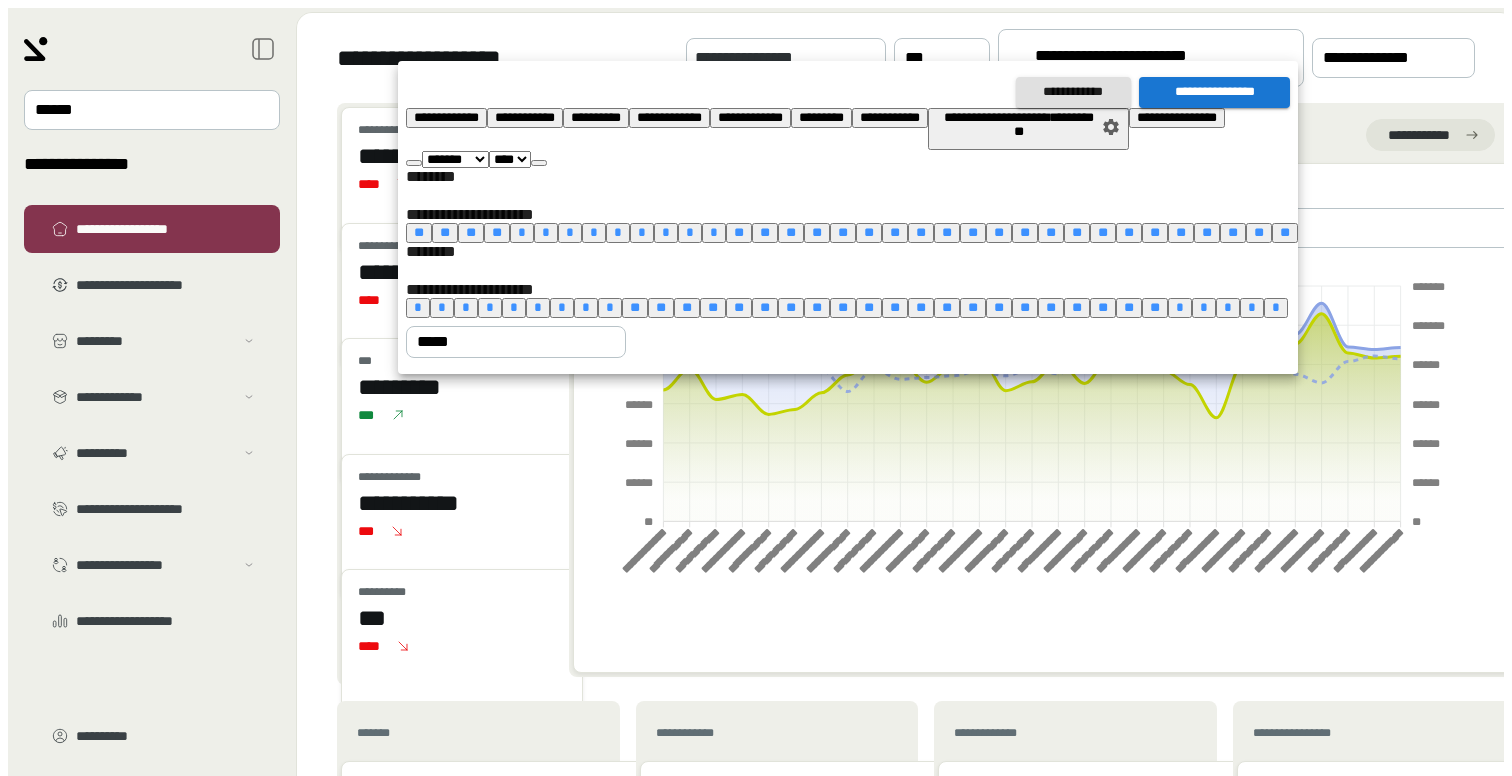 click on "**" at bounding box center [765, 307] 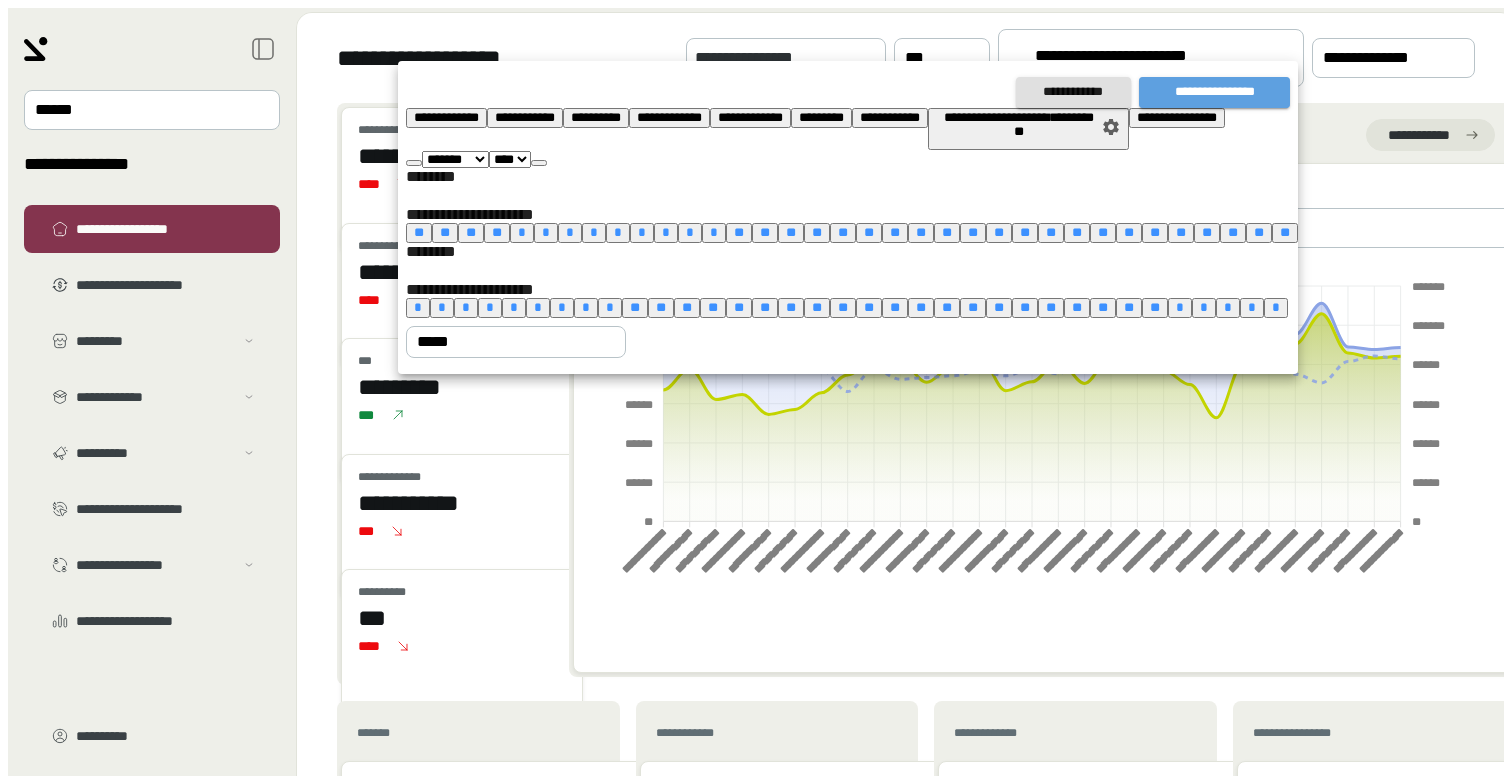 click on "[DRIVER LICENSE]" at bounding box center (1214, 92) 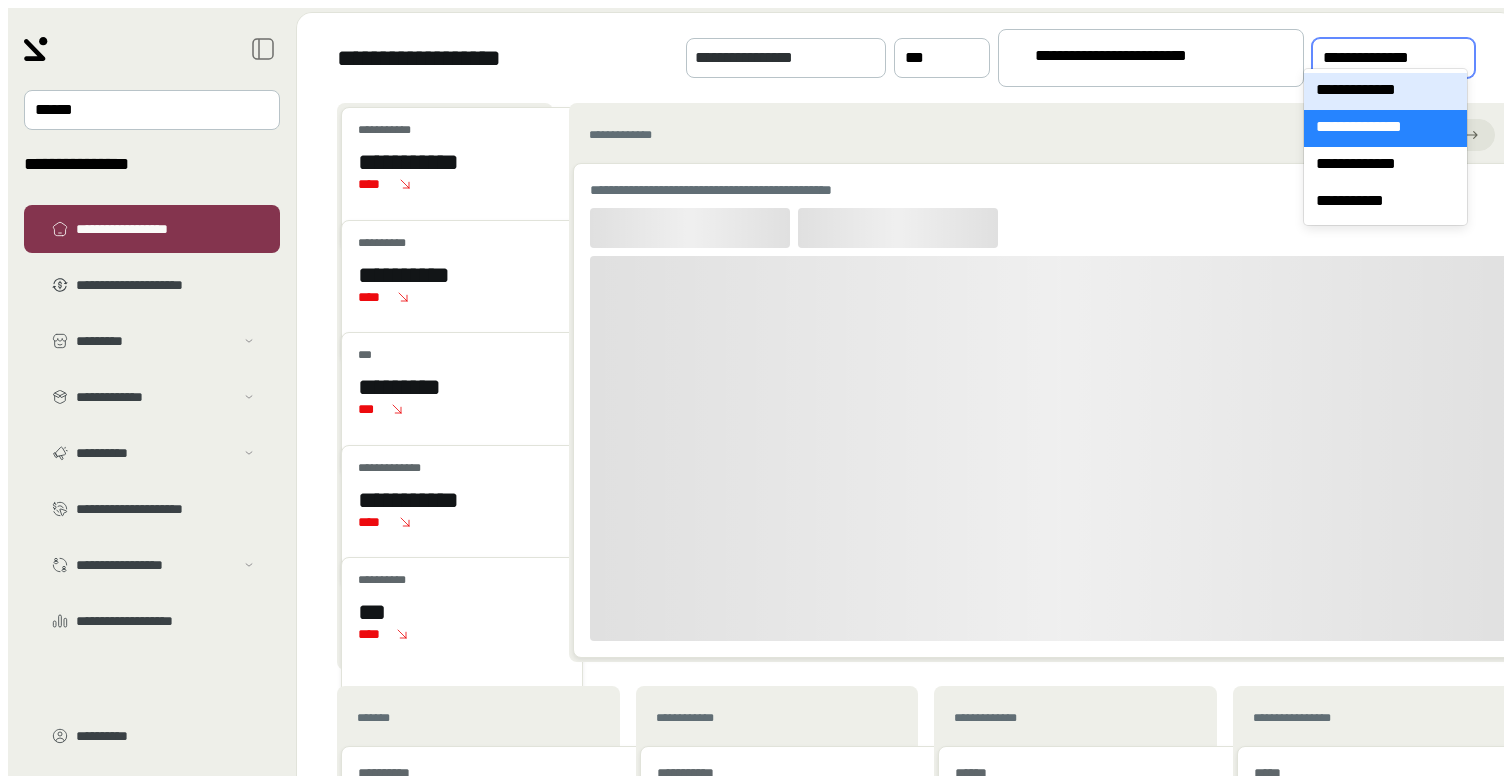 click on "[EMAIL]" at bounding box center (1393, 58) 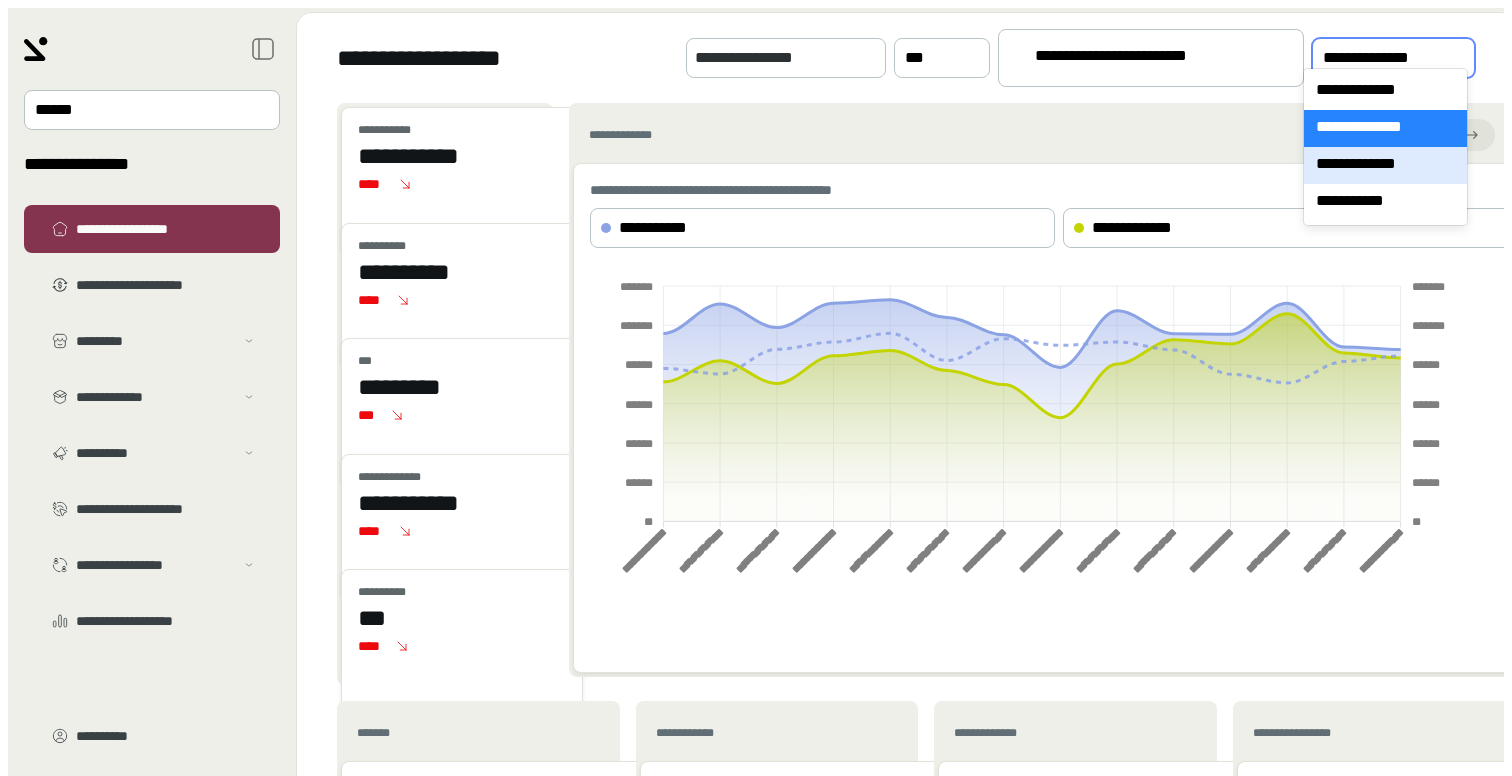 click on "[PHONE]" at bounding box center (1385, 165) 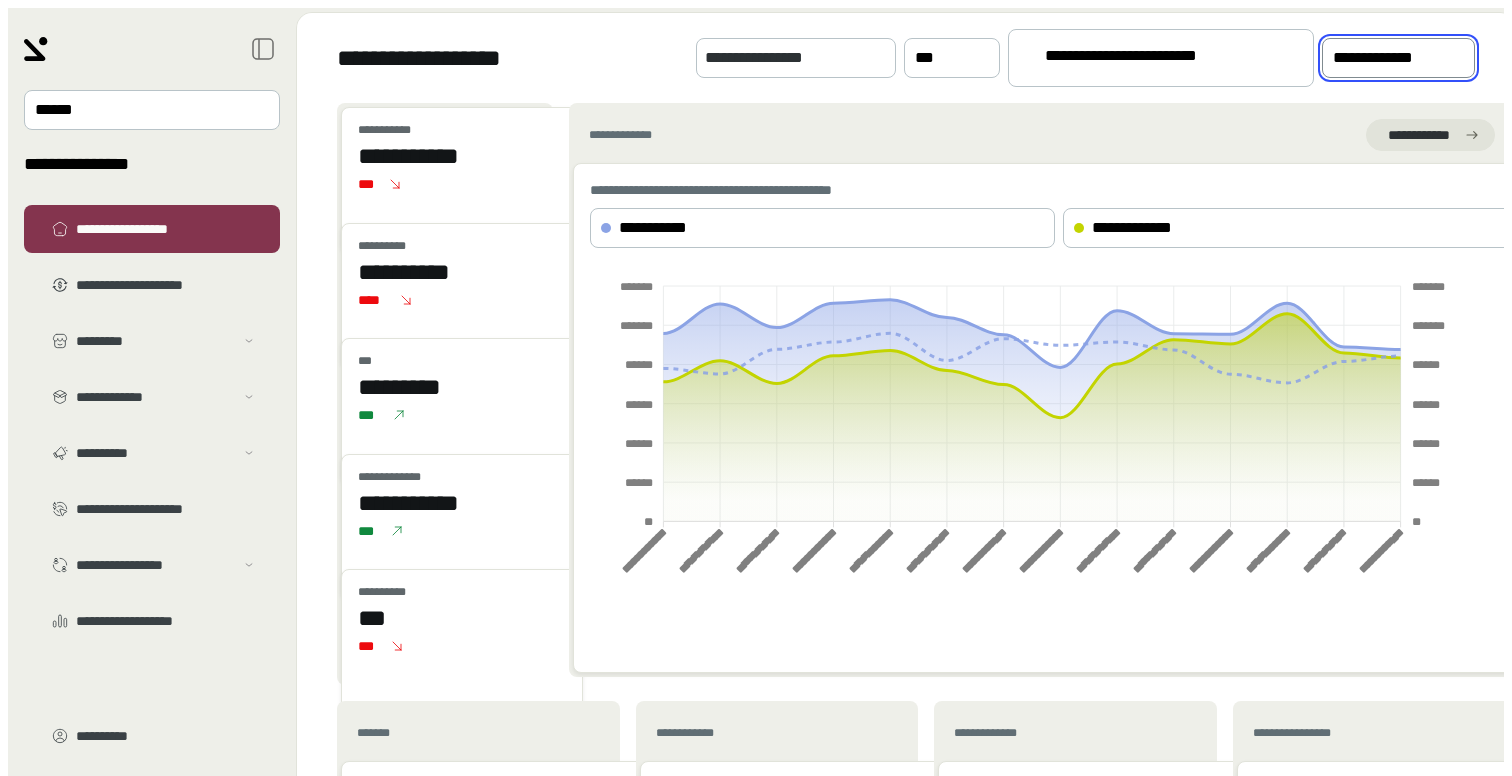 click on "[PHONE]" at bounding box center [1384, 58] 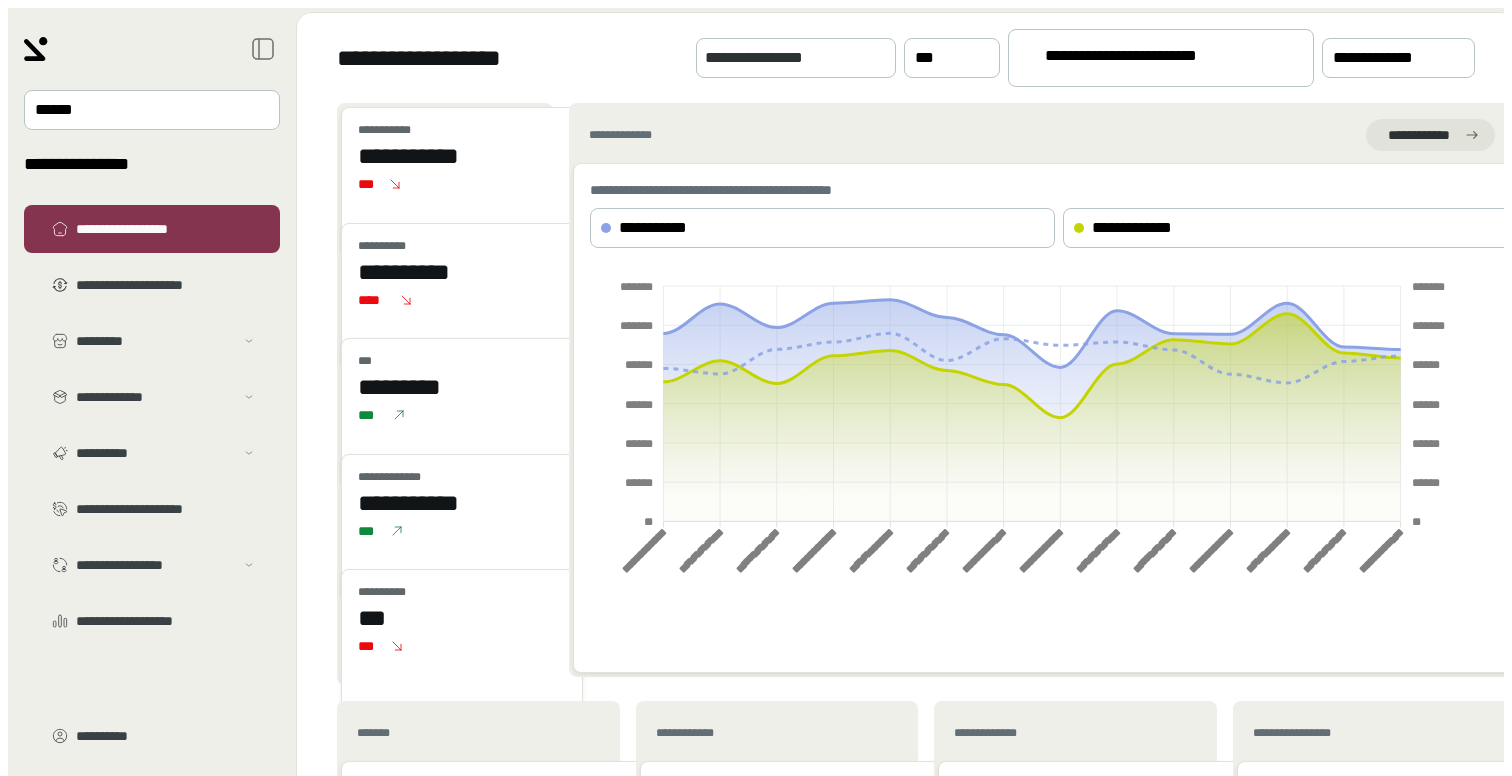 click on "[FIRST] [LAST]" at bounding box center [1152, 59] 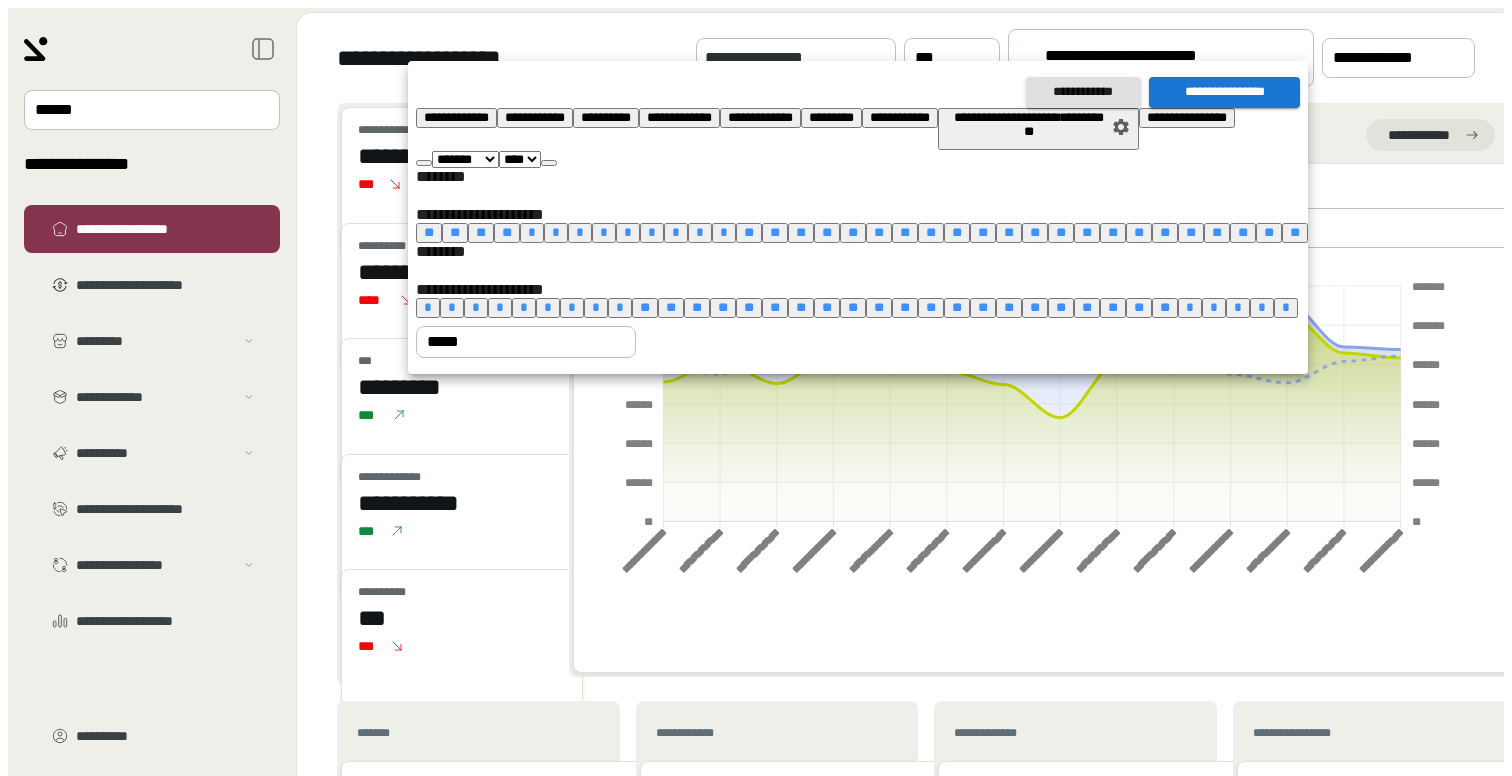 click on "**" at bounding box center (775, 307) 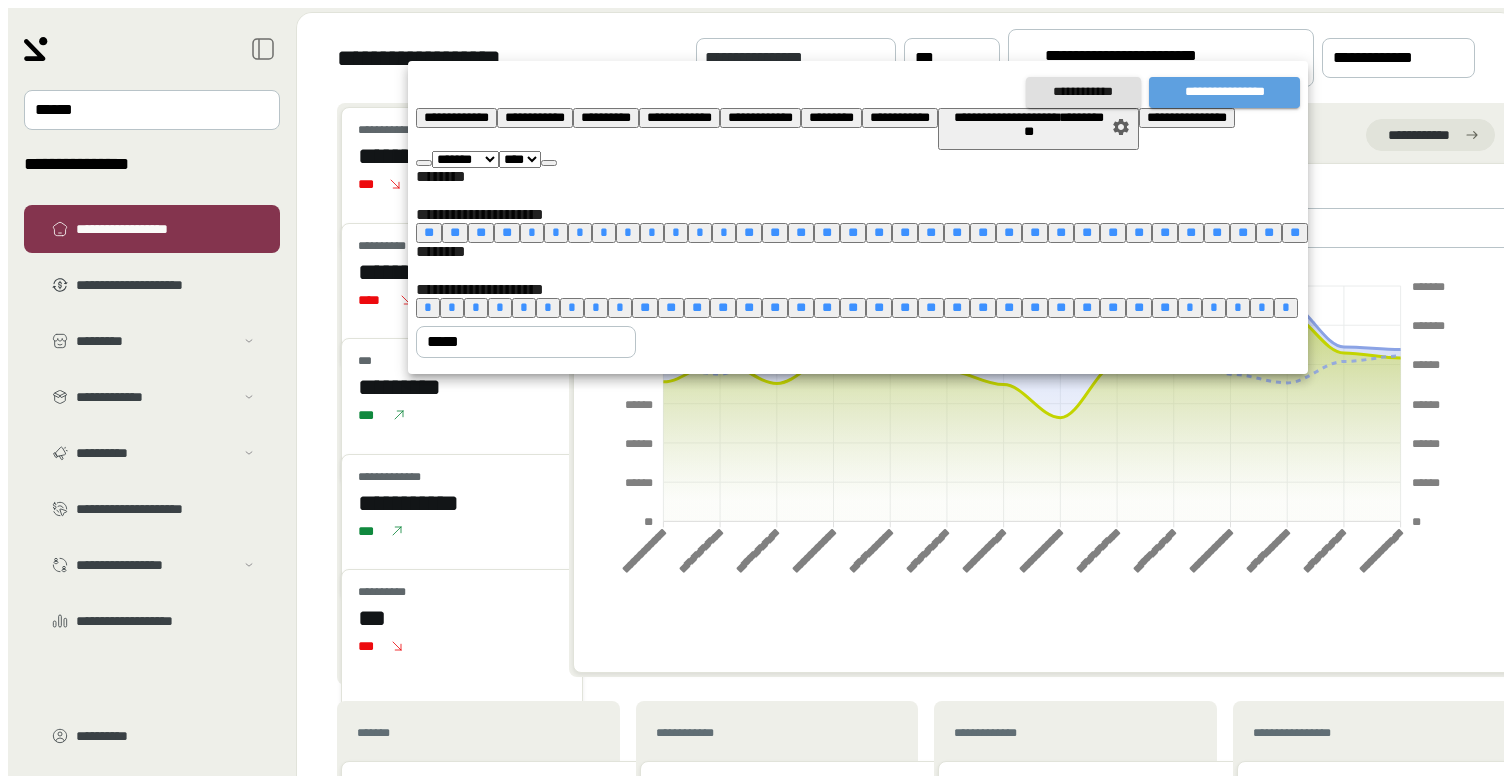 click on "[DRIVER LICENSE]" at bounding box center (1224, 92) 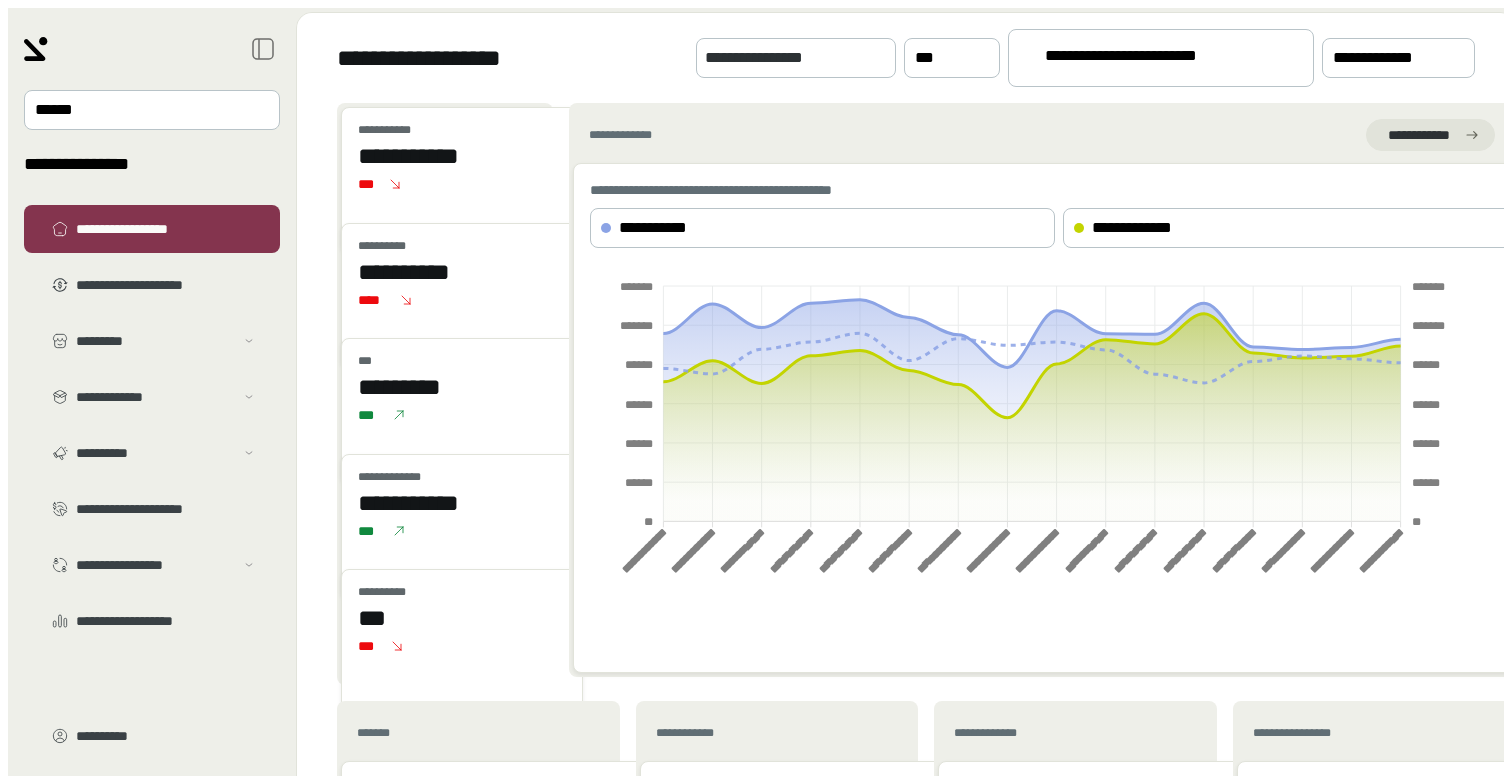 click on "[FIRST] [LAST]" at bounding box center (1152, 59) 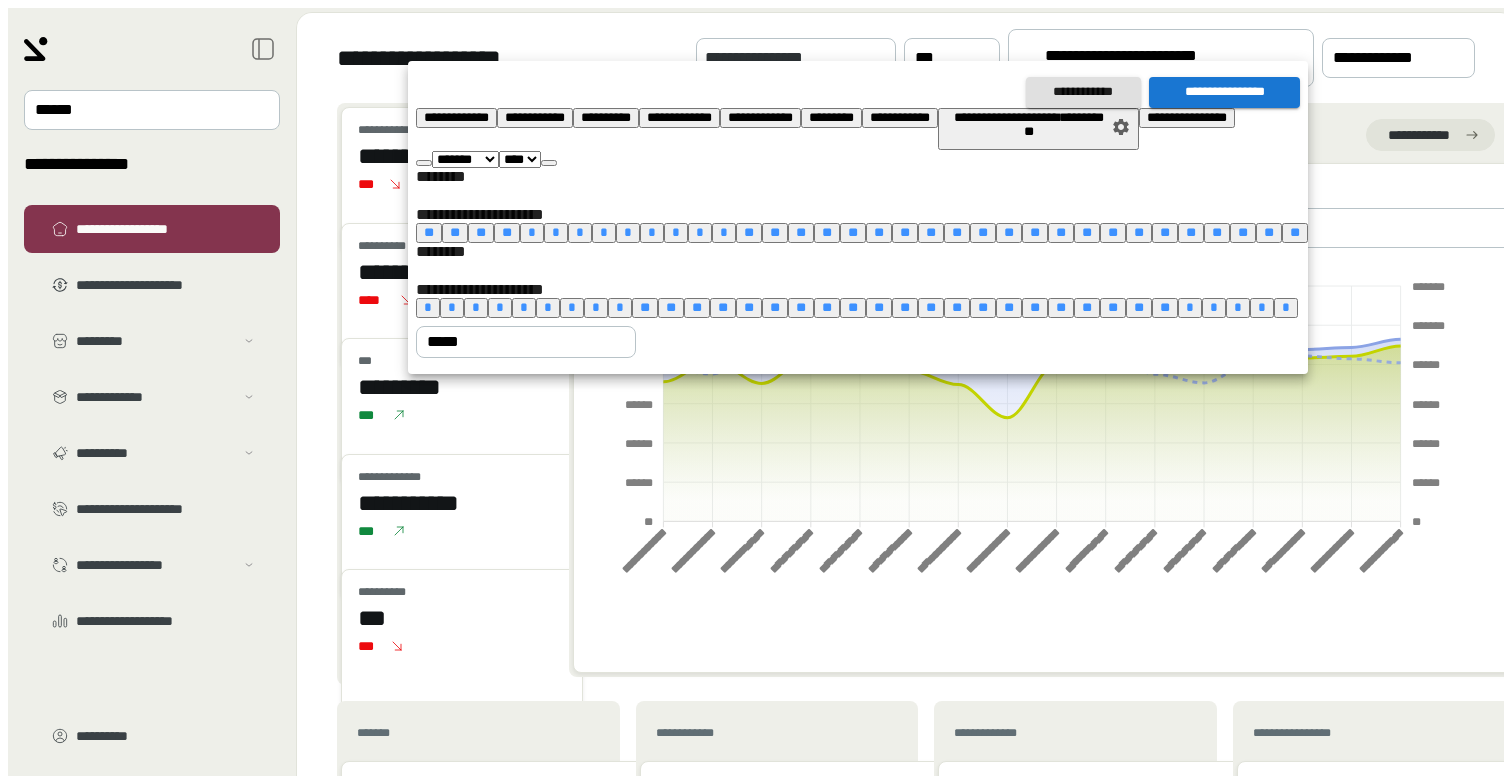 click on "*" at bounding box center (428, 307) 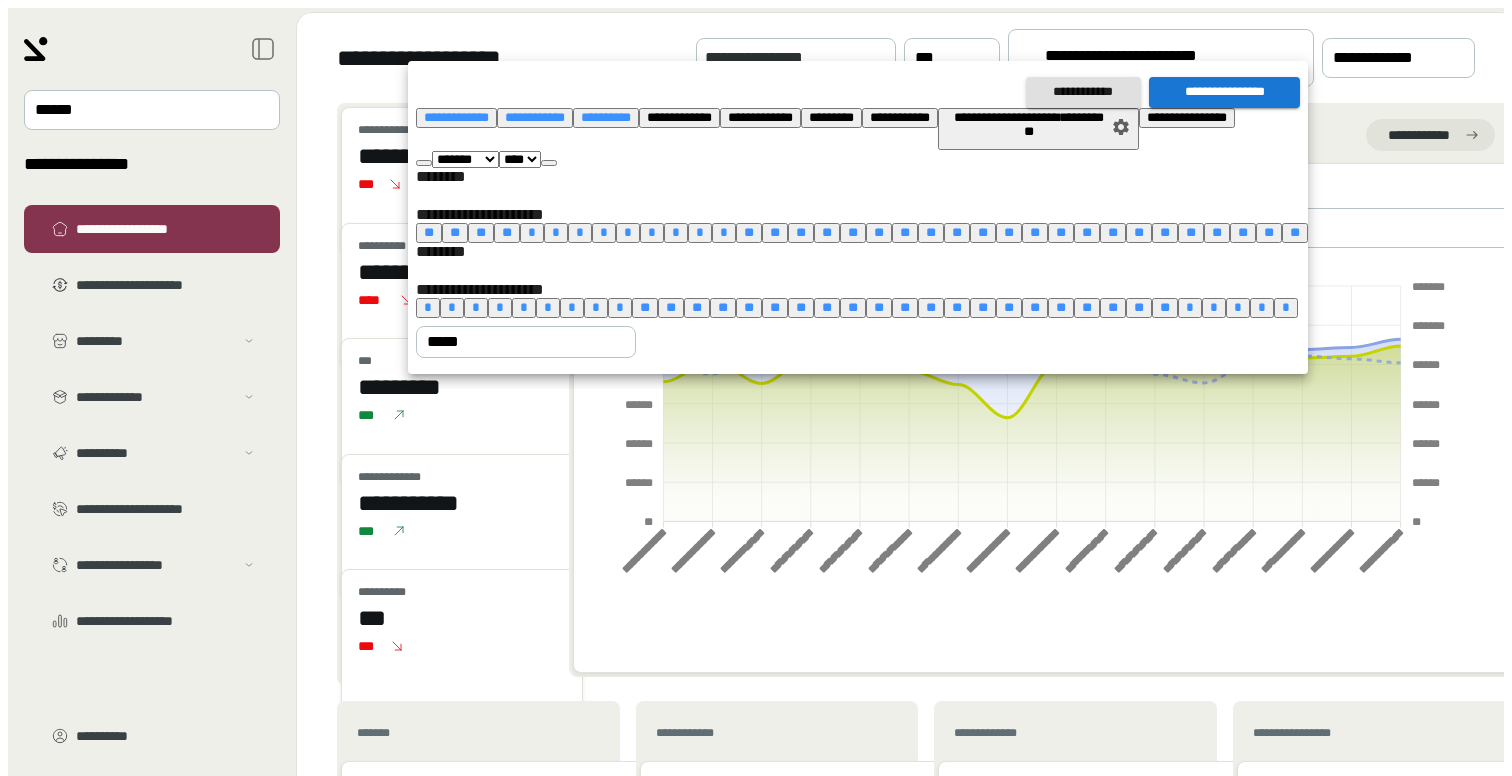 click on "[DRIVER LICENSE]" at bounding box center [1224, 92] 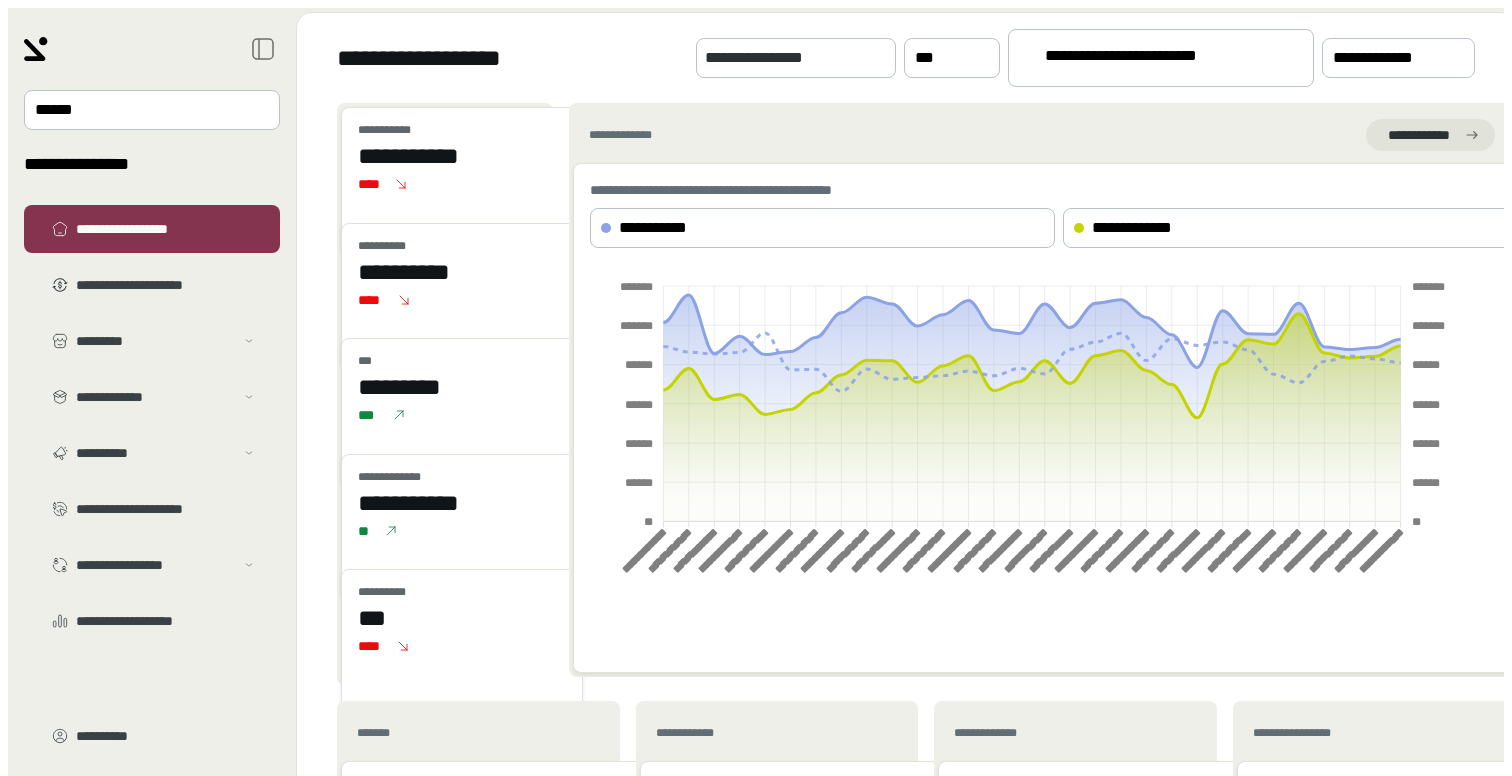 click on "[FIRST] [LAST]" at bounding box center (1161, 58) 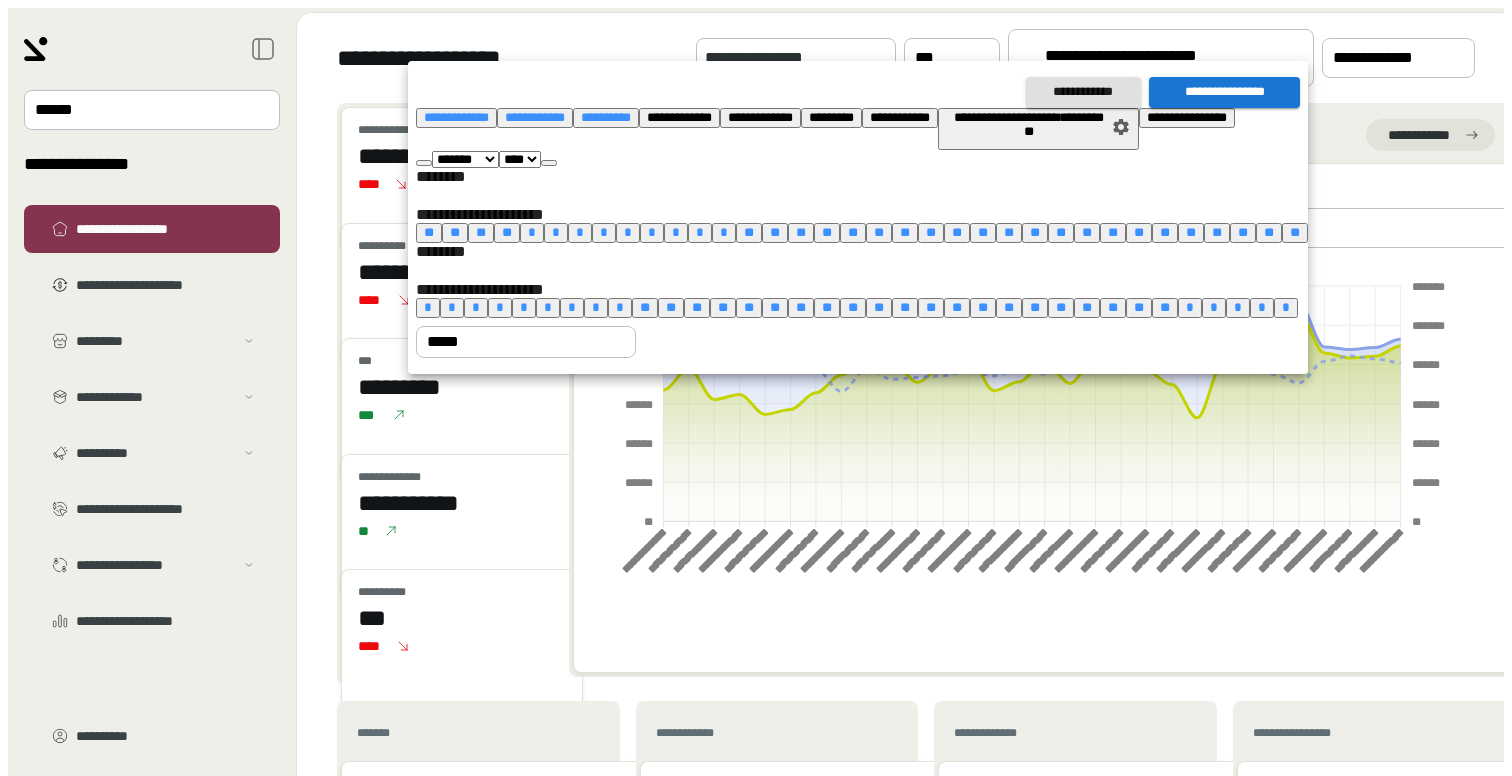 click on "*" at bounding box center (428, 307) 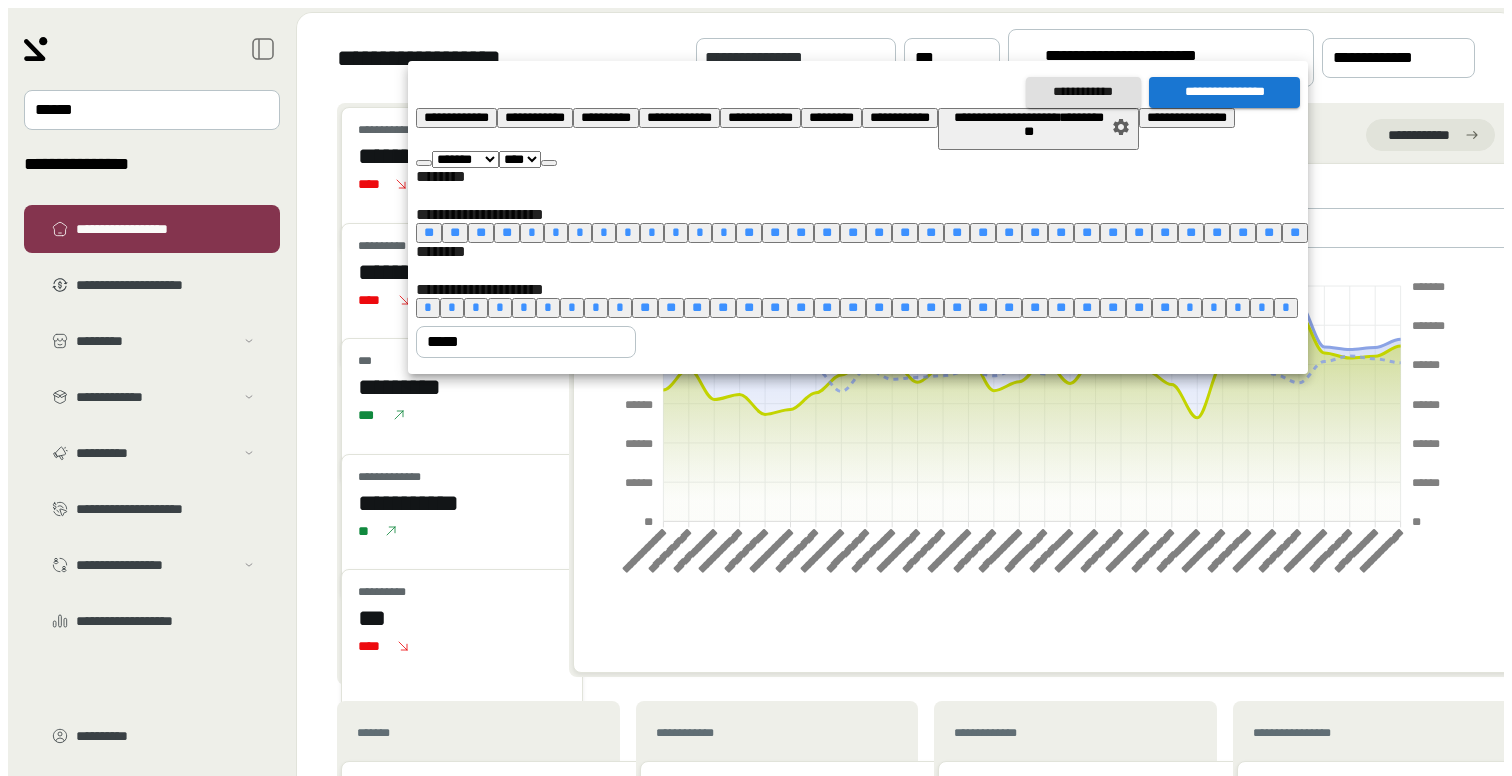 click on "**" at bounding box center [749, 307] 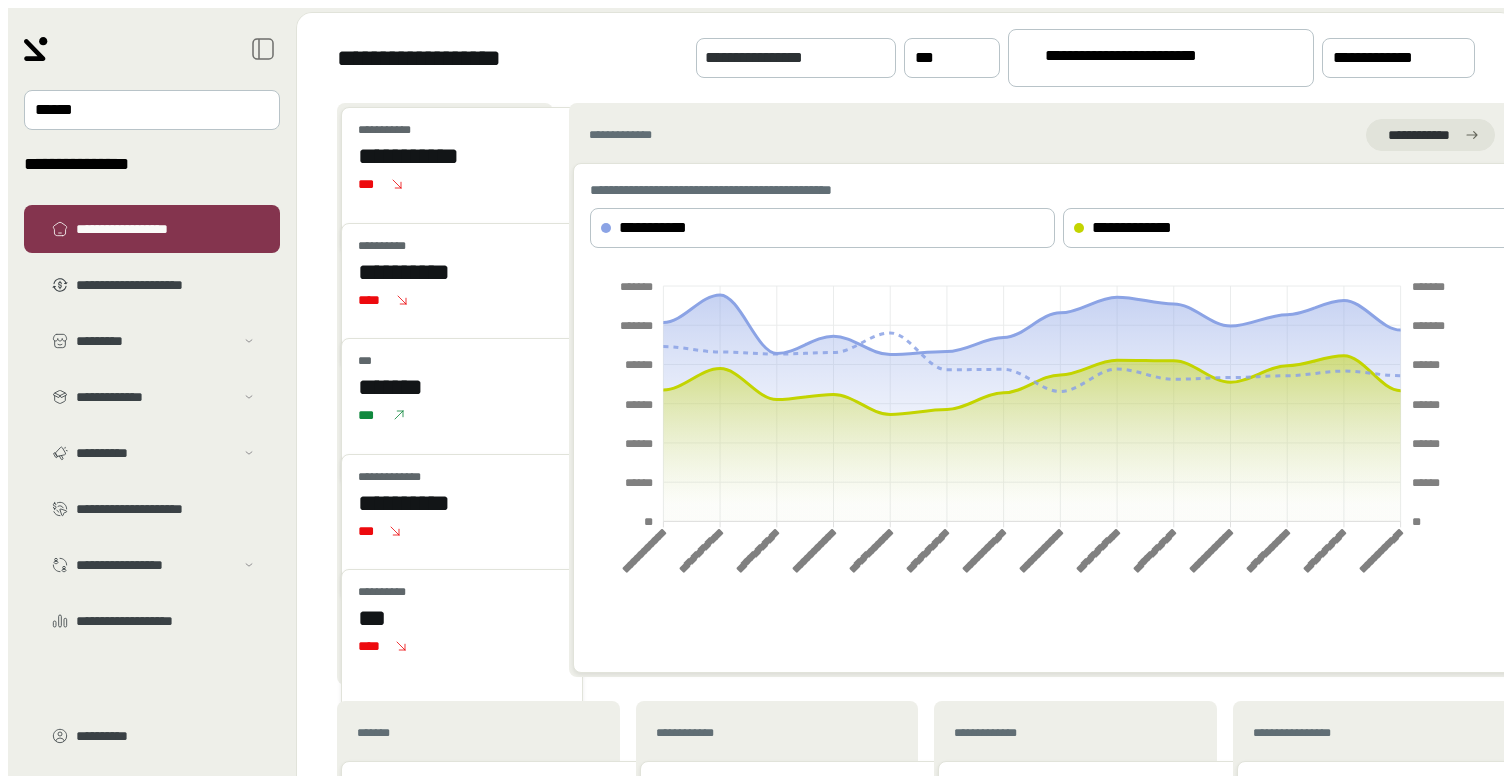 click on "[FIRST] [LAST]" at bounding box center (1161, 58) 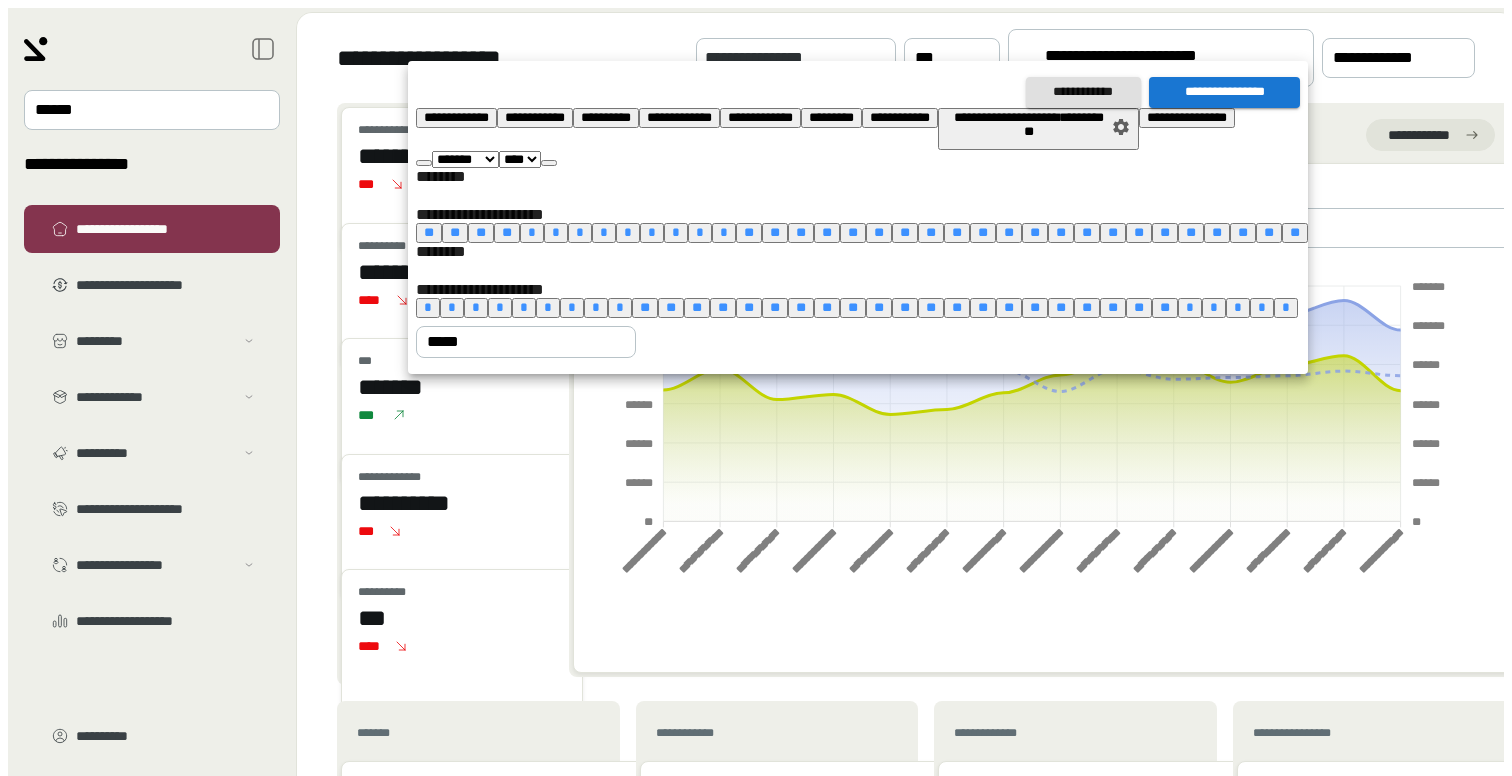 click on "*" at bounding box center (428, 307) 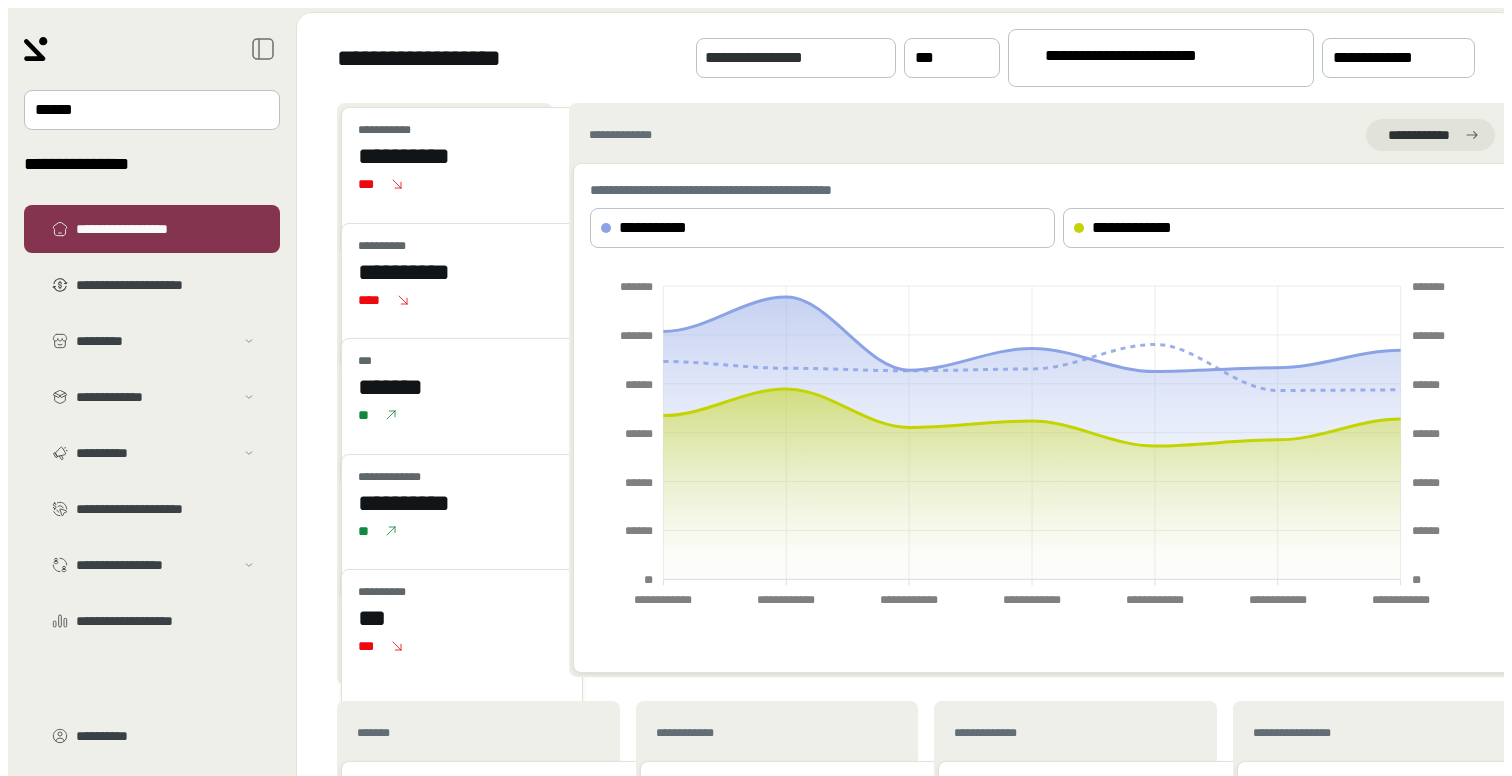 click on "[FIRST] [LAST]" at bounding box center (1152, 59) 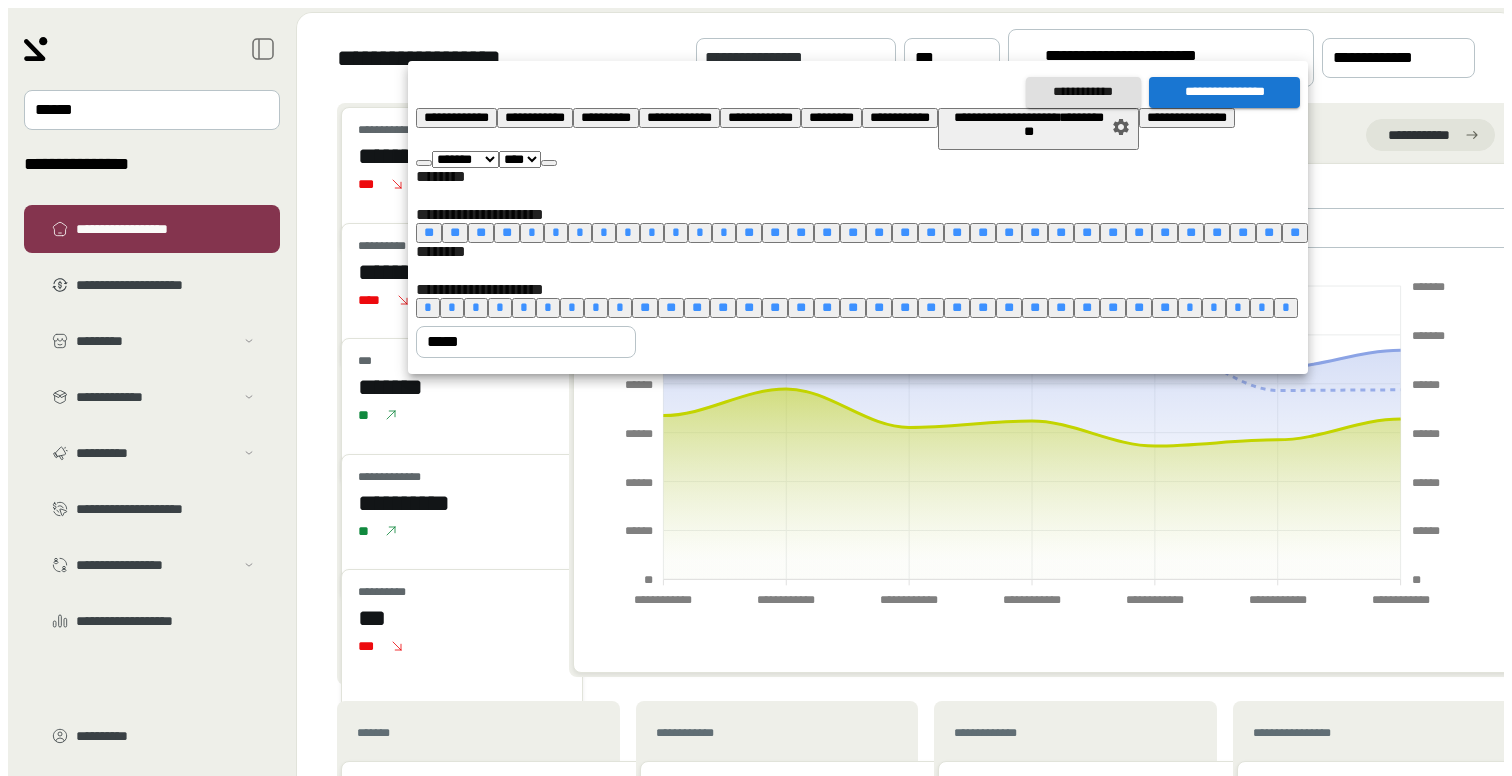 click on "**" at bounding box center (775, 307) 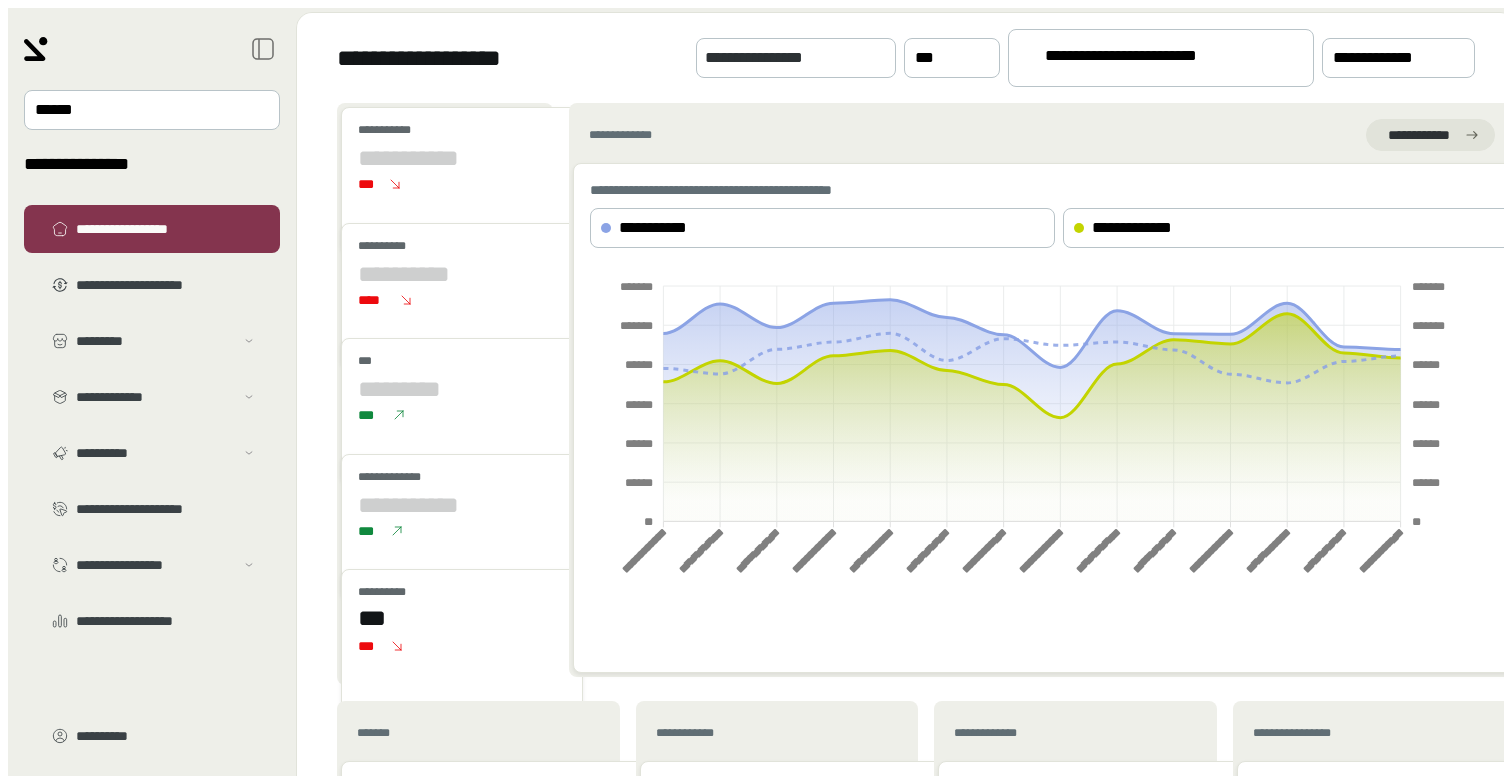 click on "[FIRST] [LAST] [ADDRESS] [CITY], [STATE] [POSTAL CODE] [COUNTRY] [PHONE] [EMAIL] [DOB] [AGE] [GENDER] [NATIONALITY] [OCCUPATION] [EMPLOYER] [JOB TITLE] [SALARY] [MARITAL STATUS] [SPOUSE NAME] [CHILDREN NAMES] [PET NAME] [VEHICLE MODEL] [VEHICLE YEAR] [LICENSE PLATE] [SOCIAL SECURITY NUMBER] [BANK NAME] [ACCOUNT NUMBER] [ROUTING NUMBER] [CREDIT SCORE] [LOAN AMOUNT] [INTEREST RATE] [MORTGAGE AMOUNT] [RENT AMOUNT] [UTILITY BILL] [PHONE BILL] [INTERNET BILL] [SUBSCRIPTION SERVICE] [USERNAME] [PASSWORD] [SECURITY QUESTION] [SECURITY ANSWER] [IP ADDRESS] [MAC ADDRESS] [DEVICE ID] [BROWSER TYPE] [OPERATING SYSTEM] [LAST LOGIN] [LOGIN ATTEMPTS] [ACCOUNT STATUS] [NOTIFICATION PREFERENCES] [PRIVACY SETTINGS] [TERMS OF SERVICE] [PRIVACY POLICY] [COOKIES] [TRACKING ID] [SESSION ID] [REFERRER URL] [USER AGENT] [LANGUAGE PREFERENCE] [TIME ZONE] [CURRENCY PREFERENCE] [PAYMENT METHOD] [BILLING ADDRESS] [SHIPPING ADDRESS] [ORDER HISTORY] [WISH LIST] [CART ITEMS] [PRODUCT REVIEWS] [RATINGS] [COMMENTS] [FORUM POSTS] [MESSAGES] [CHAT HISTORY] [CALL LOG] [CONTACT LIST] [CALENDAR EVENTS] [APPOINTMENTS] [REMINDERS] [NOTES] [FILES SAVED] [PHOTOS SAVED] [VIDEOS SAVED] [MUSIC SAVED] [DOWNLOADS] [UPLOADS] [BOOKMARKS] [HISTORY] [COOKIES] [CACHE] [LOGS]" at bounding box center (973, 149) 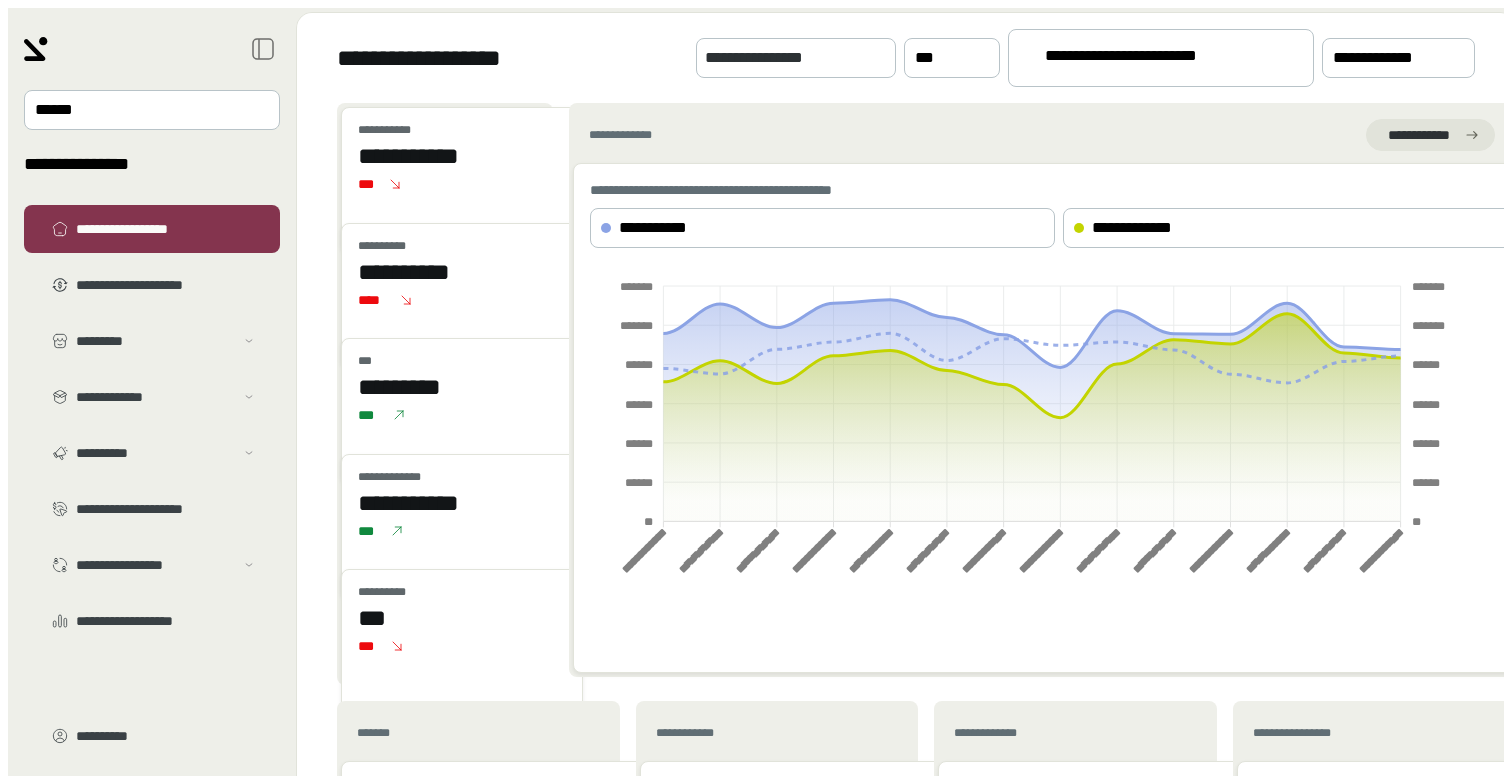 click on "[FIRST] [LAST] [PHONE] [EMAIL] [ADDRESS]" at bounding box center [906, 58] 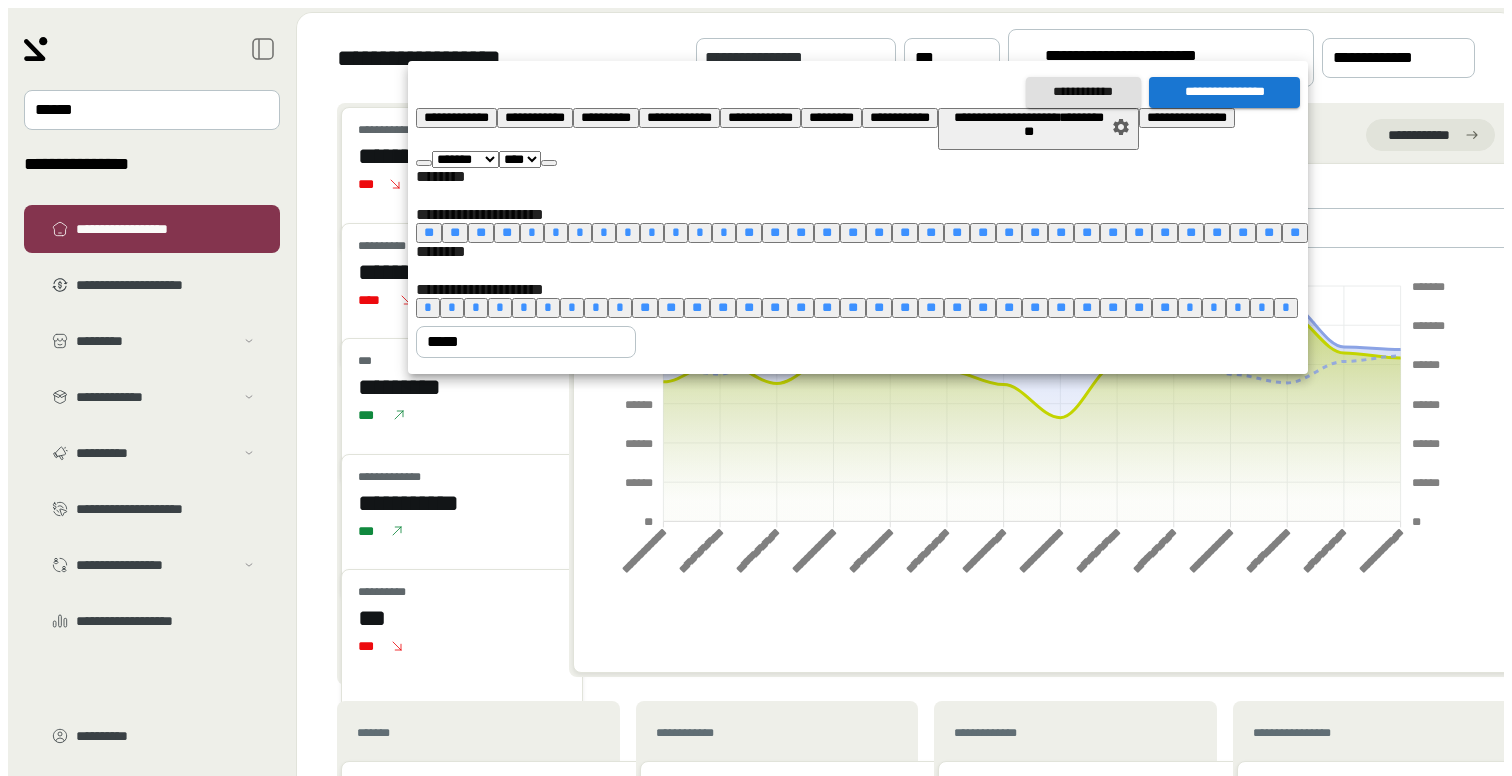 click at bounding box center (756, 388) 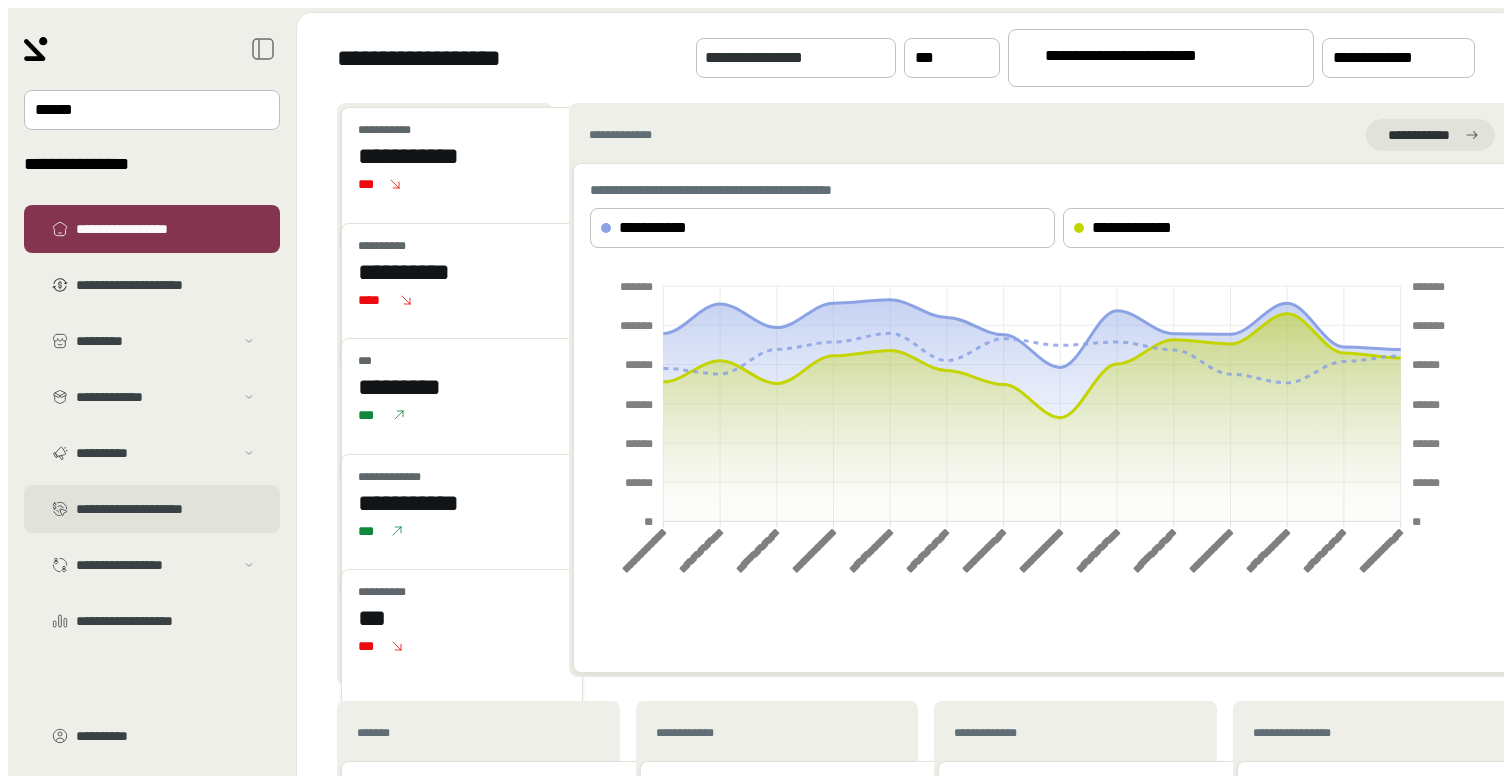 click on "[PASSPORT NUMBER]" at bounding box center [166, 285] 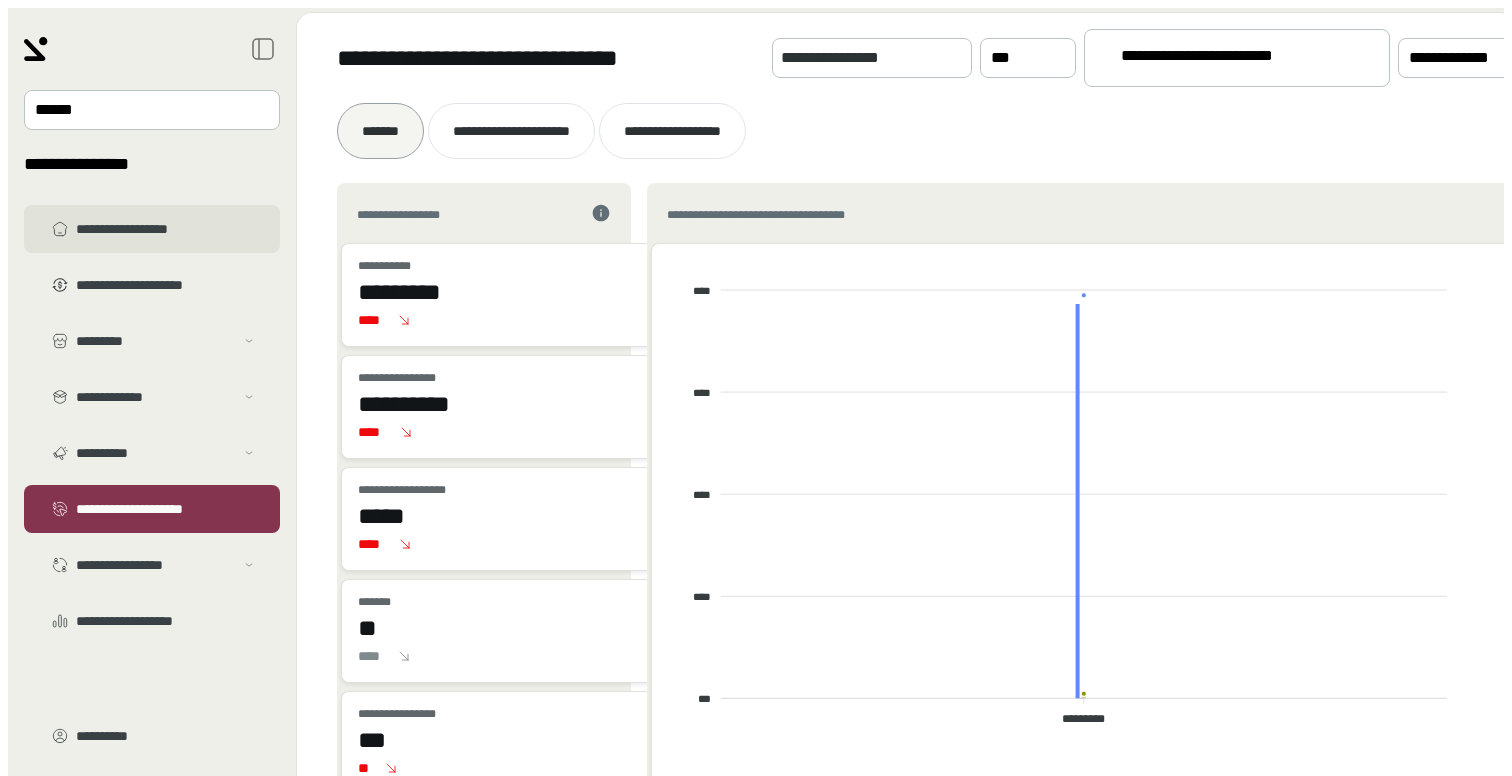 click on "[ADDRESS]" at bounding box center [166, 229] 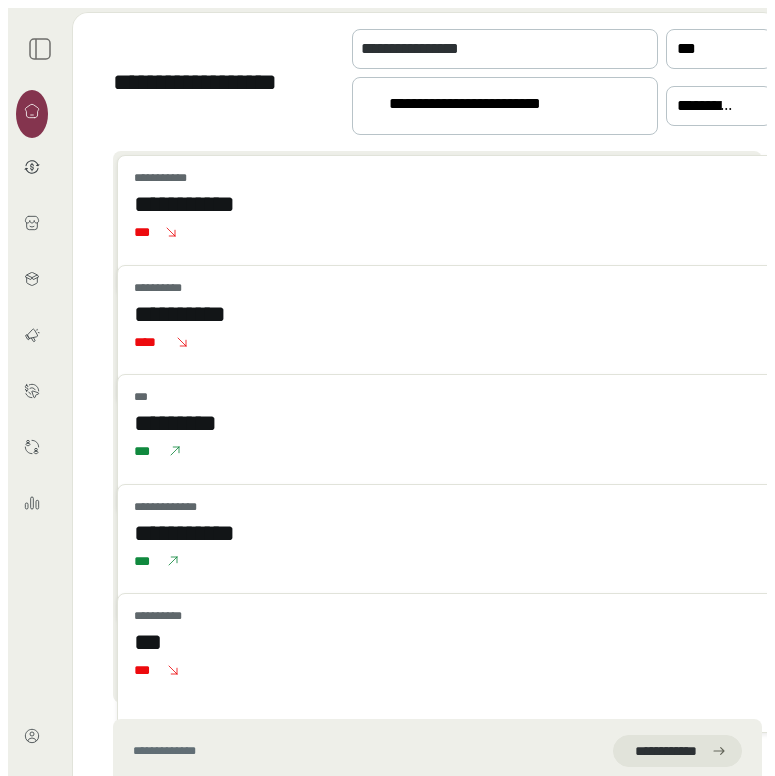 click on "[FIRST] [LAST]" at bounding box center (496, 107) 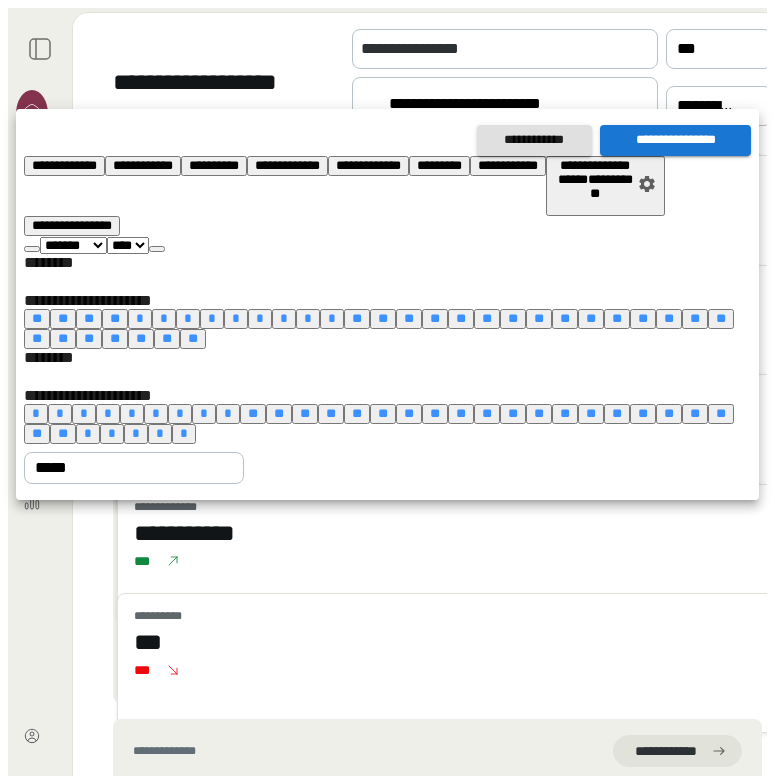 click on "[CREDIT CARD]" at bounding box center (64, 165) 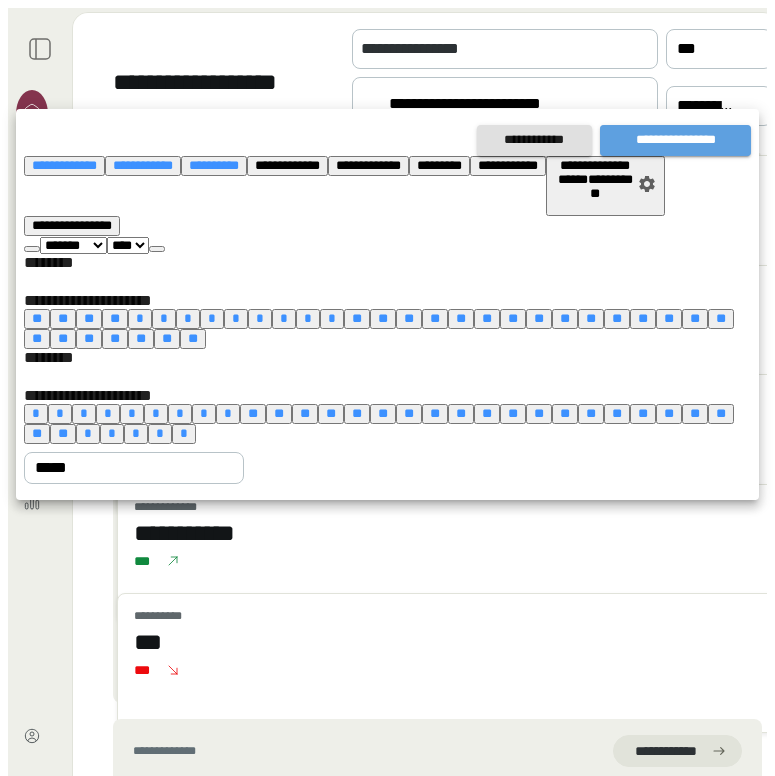 click on "[DRIVER LICENSE]" at bounding box center [675, 140] 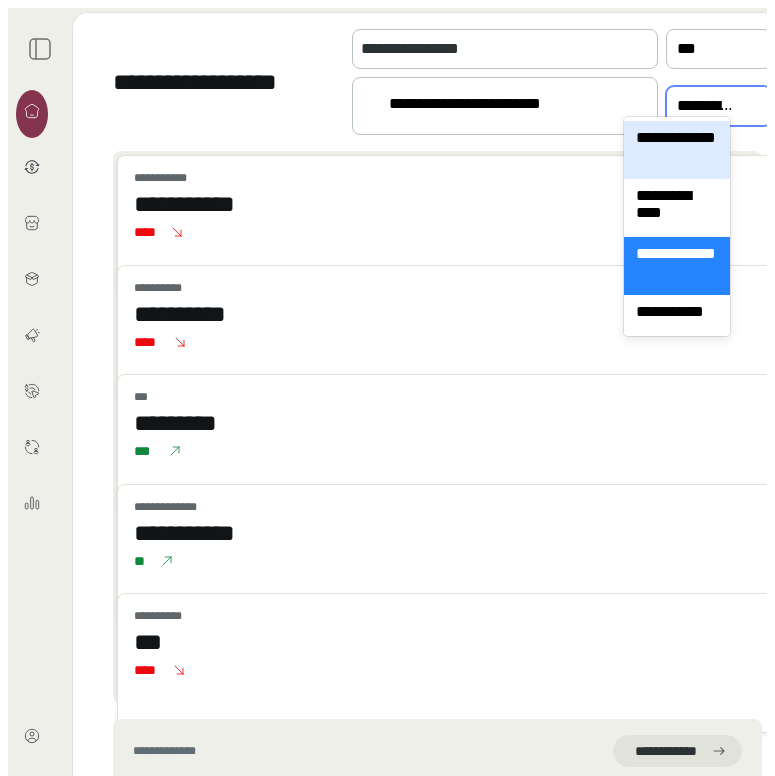 click on "[PHONE]" at bounding box center (705, 106) 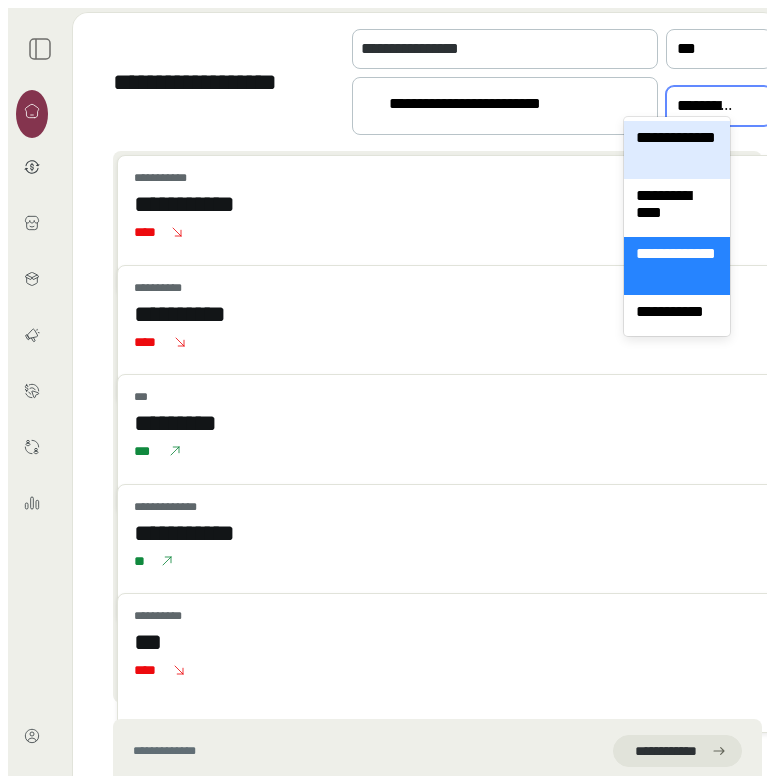 click on "[PHONE]" at bounding box center [677, 150] 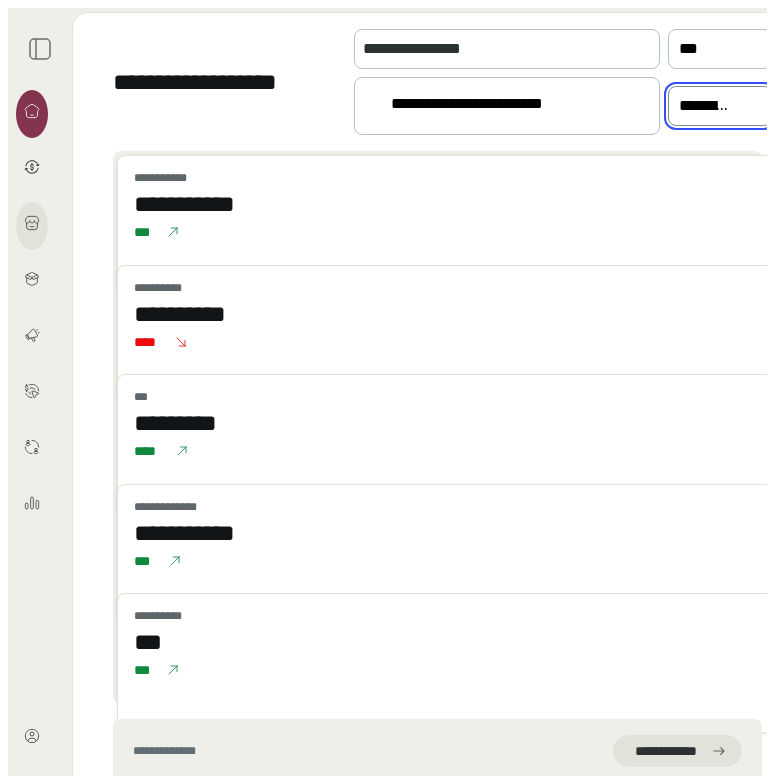 click at bounding box center (32, 226) 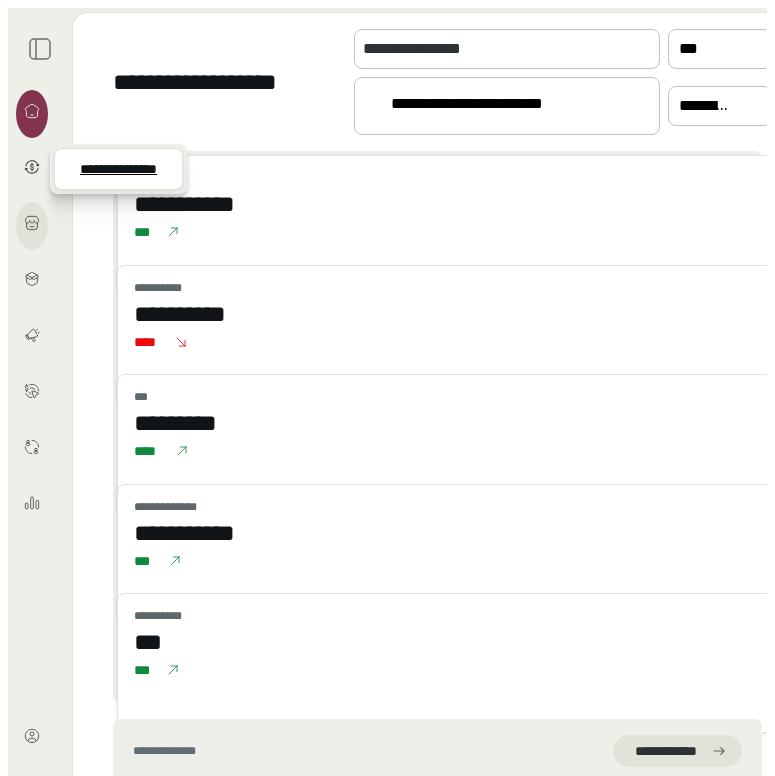 click at bounding box center (32, 226) 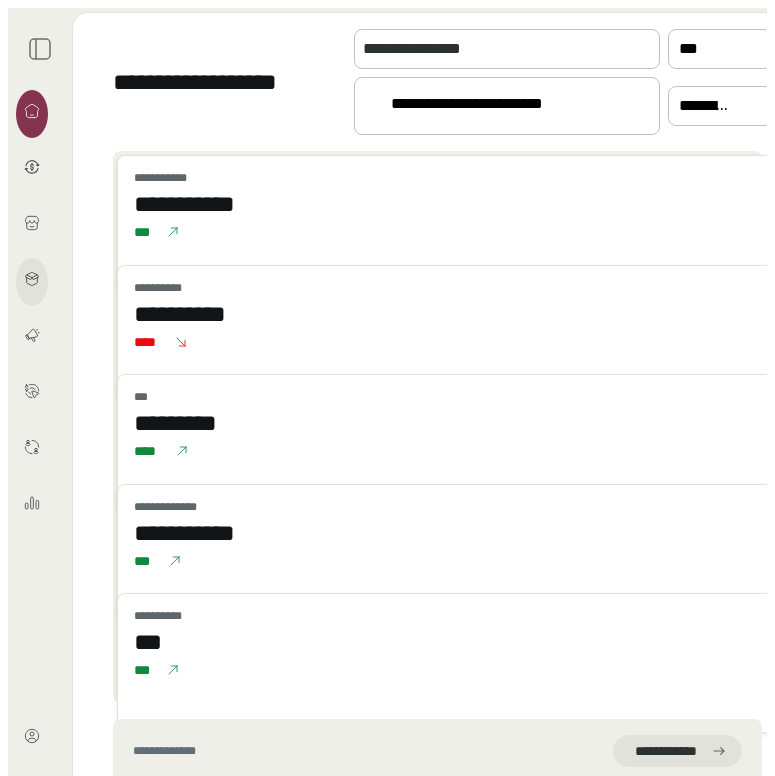 click at bounding box center (32, 279) 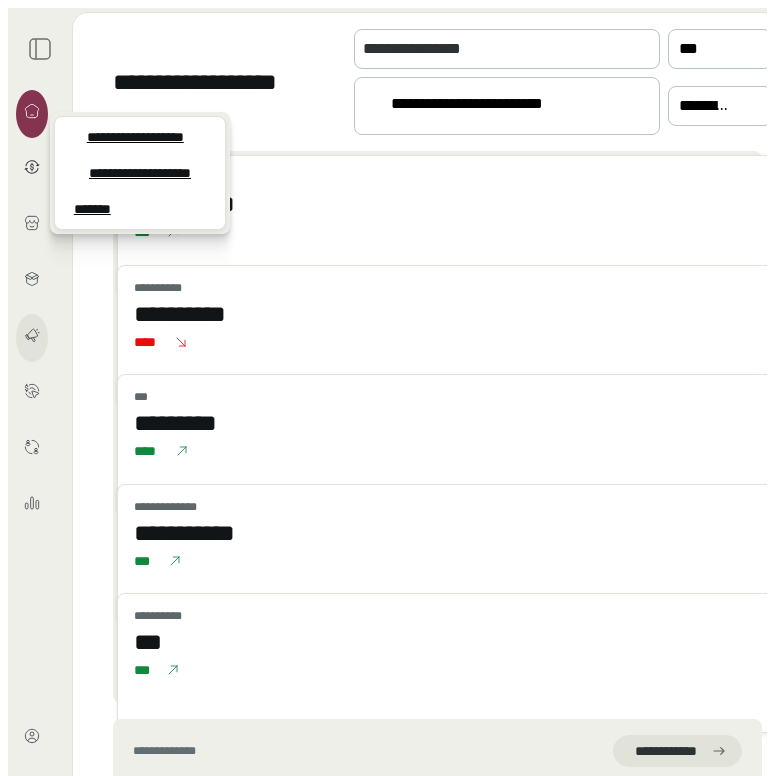 click at bounding box center (33, 335) 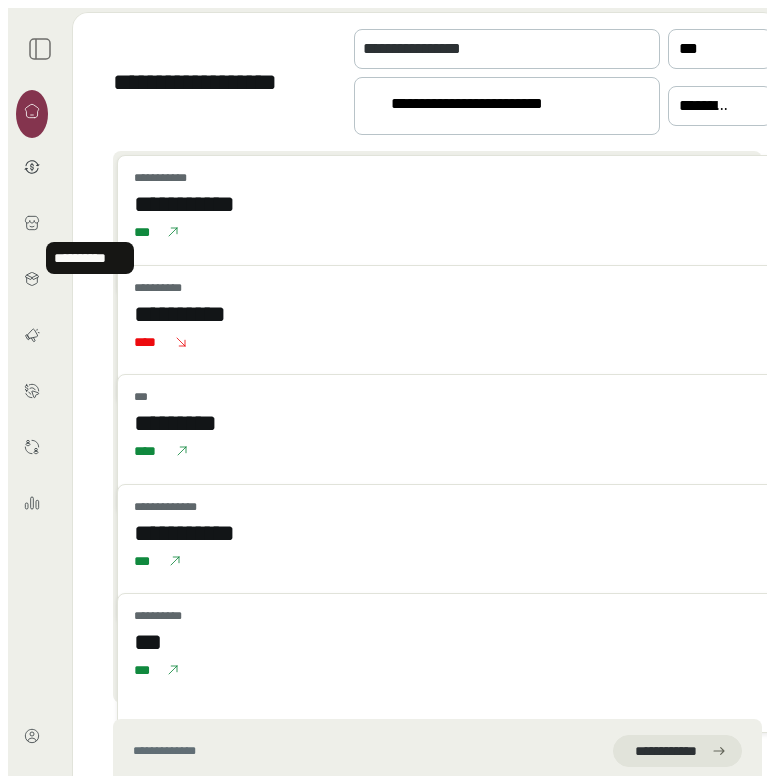 click on "[CREDIT CARD]" at bounding box center (84, 258) 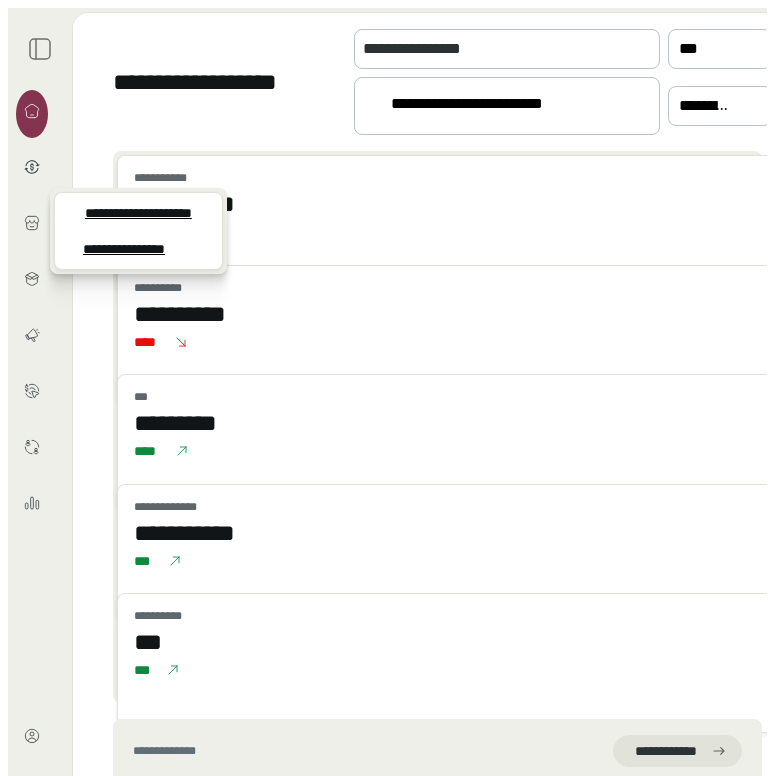 click on "[FIRST] [LAST]" at bounding box center [40, 310] 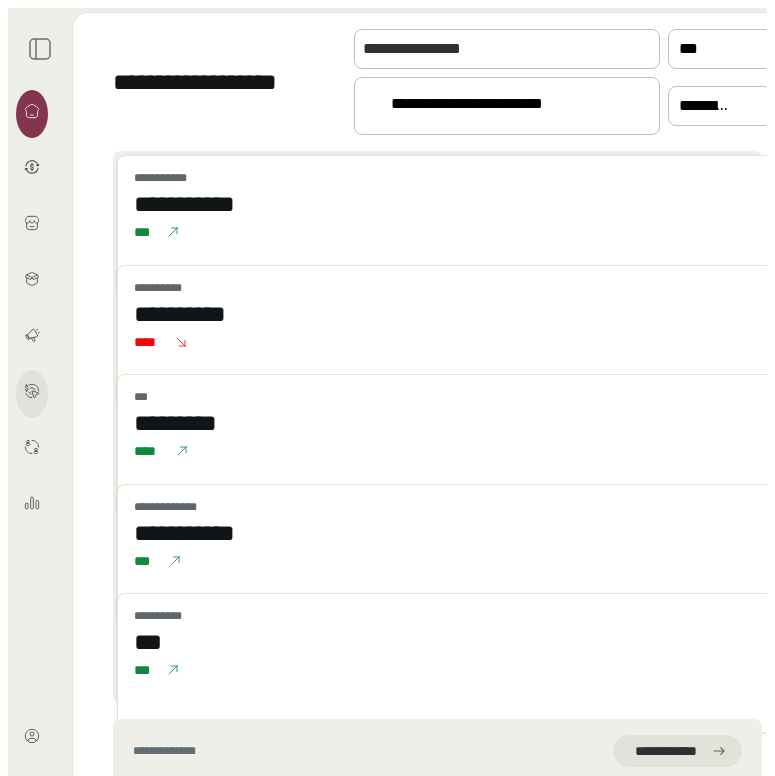 click at bounding box center (32, 391) 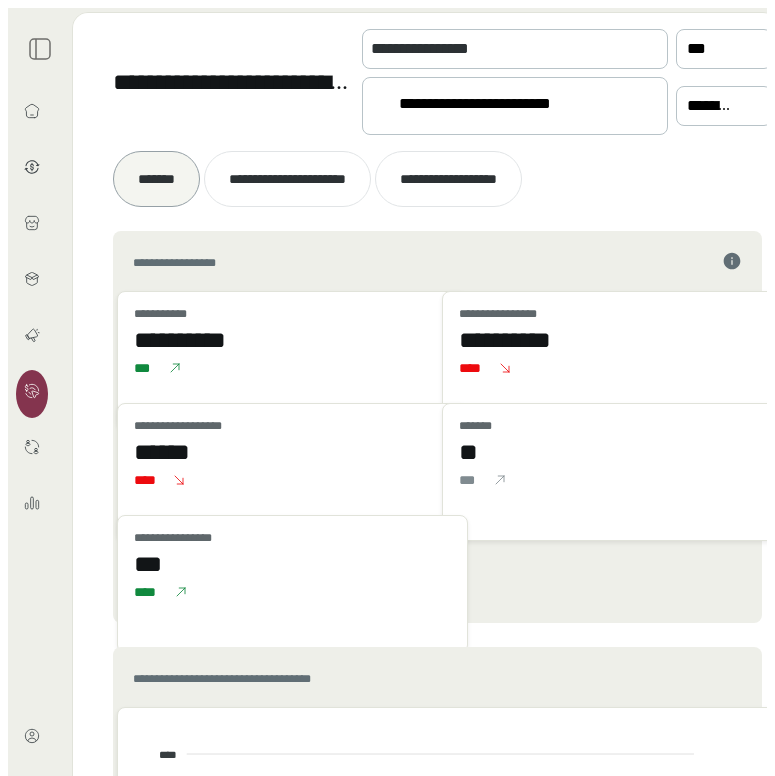 click on "**" at bounding box center [292, 340] 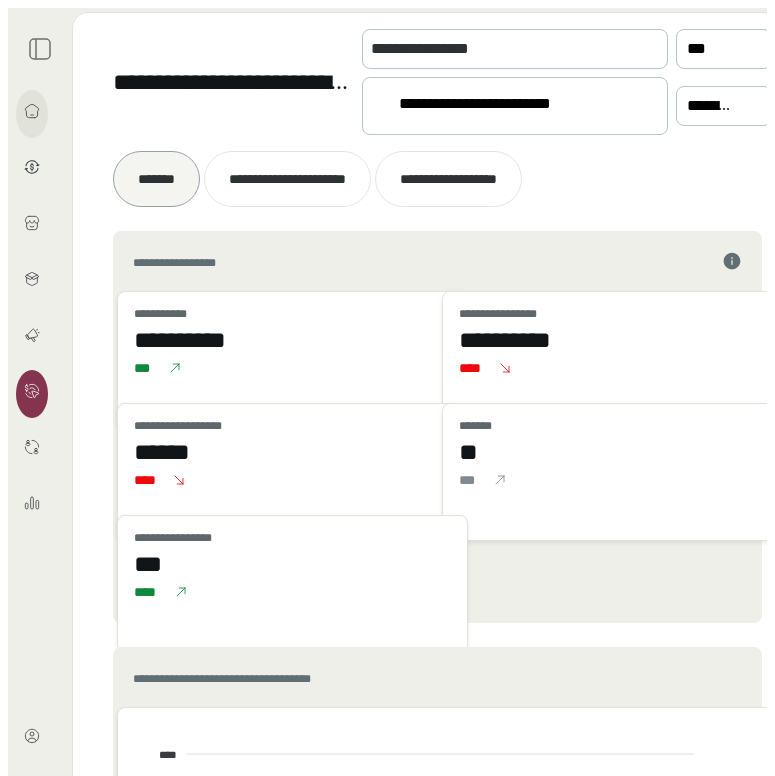 click at bounding box center [32, 111] 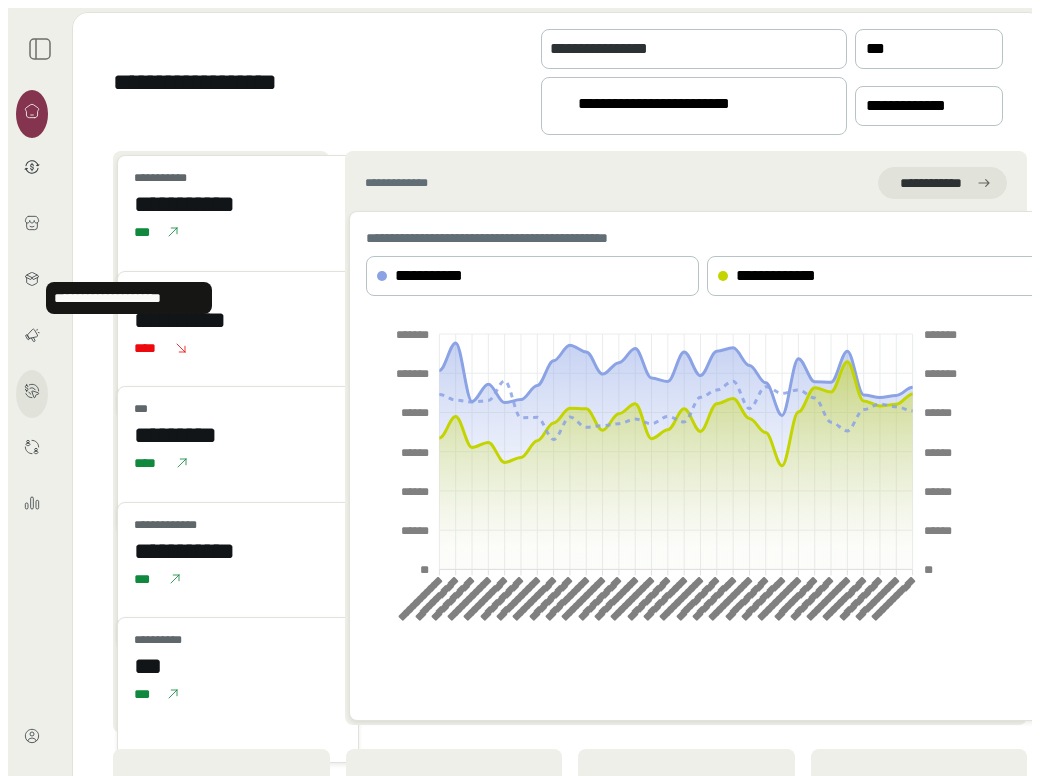 click at bounding box center (32, 391) 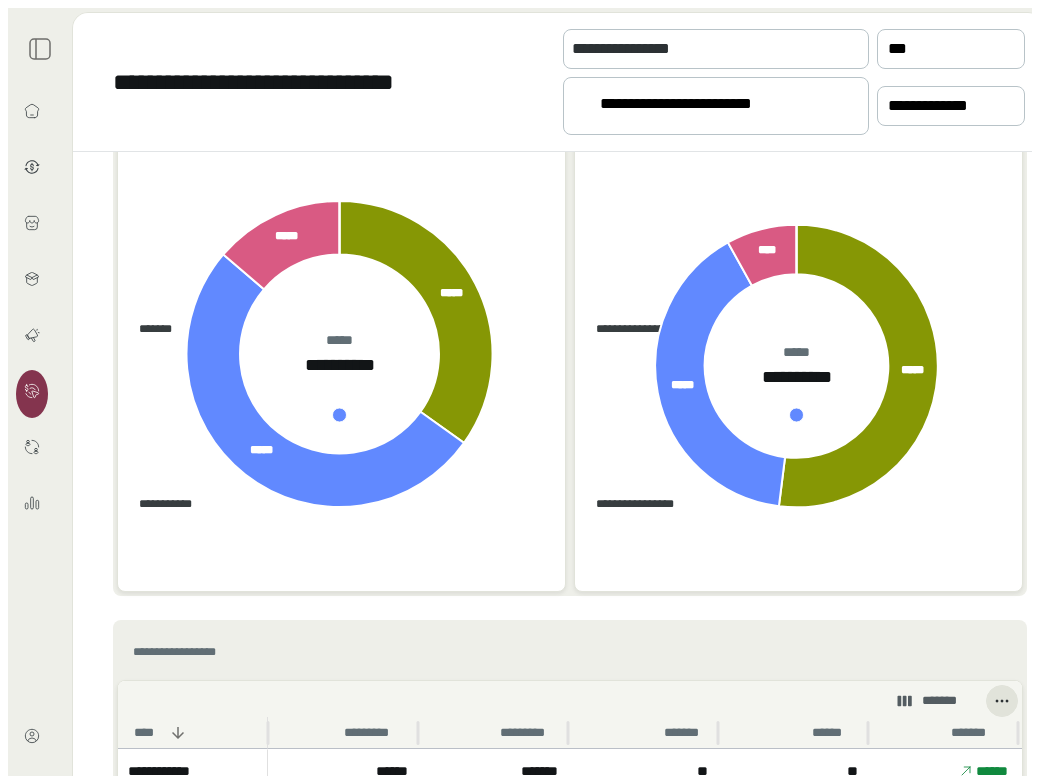 scroll, scrollTop: 811, scrollLeft: 0, axis: vertical 